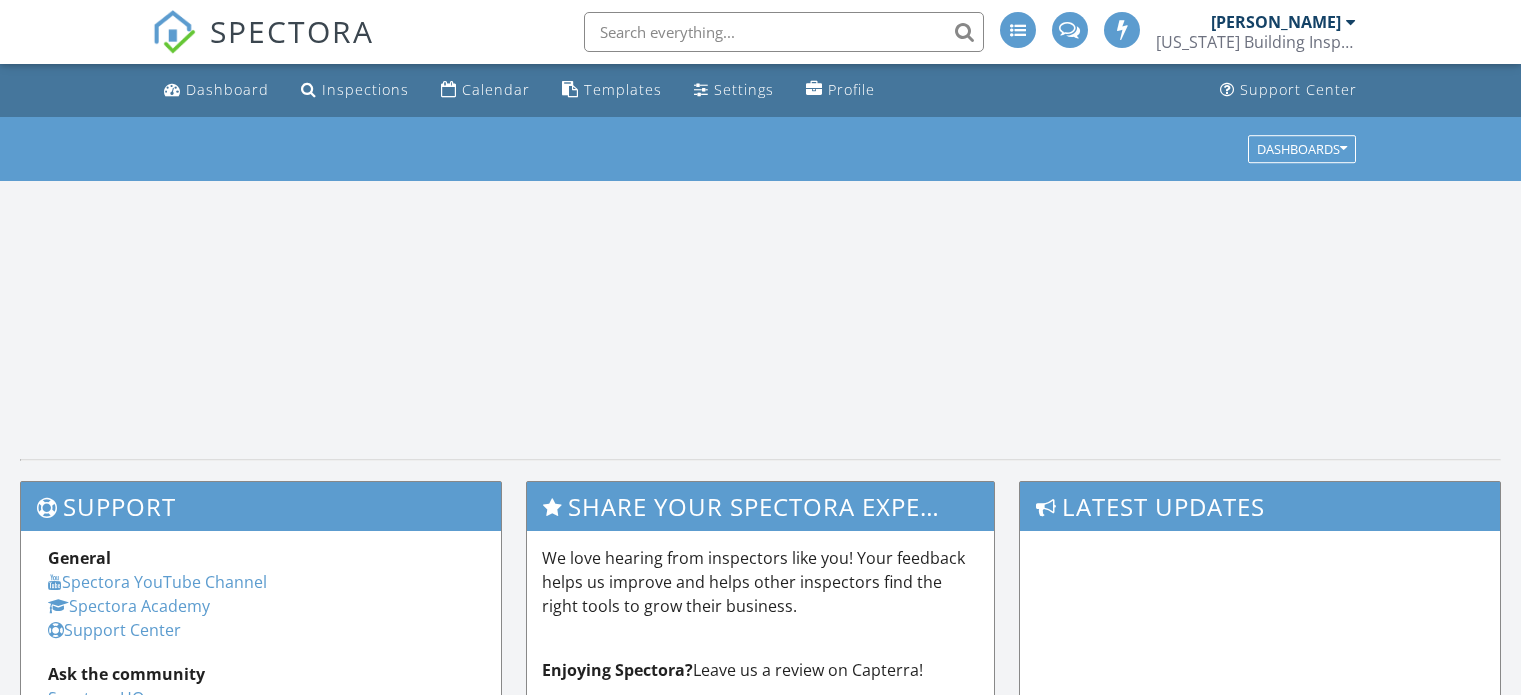 scroll, scrollTop: 0, scrollLeft: 0, axis: both 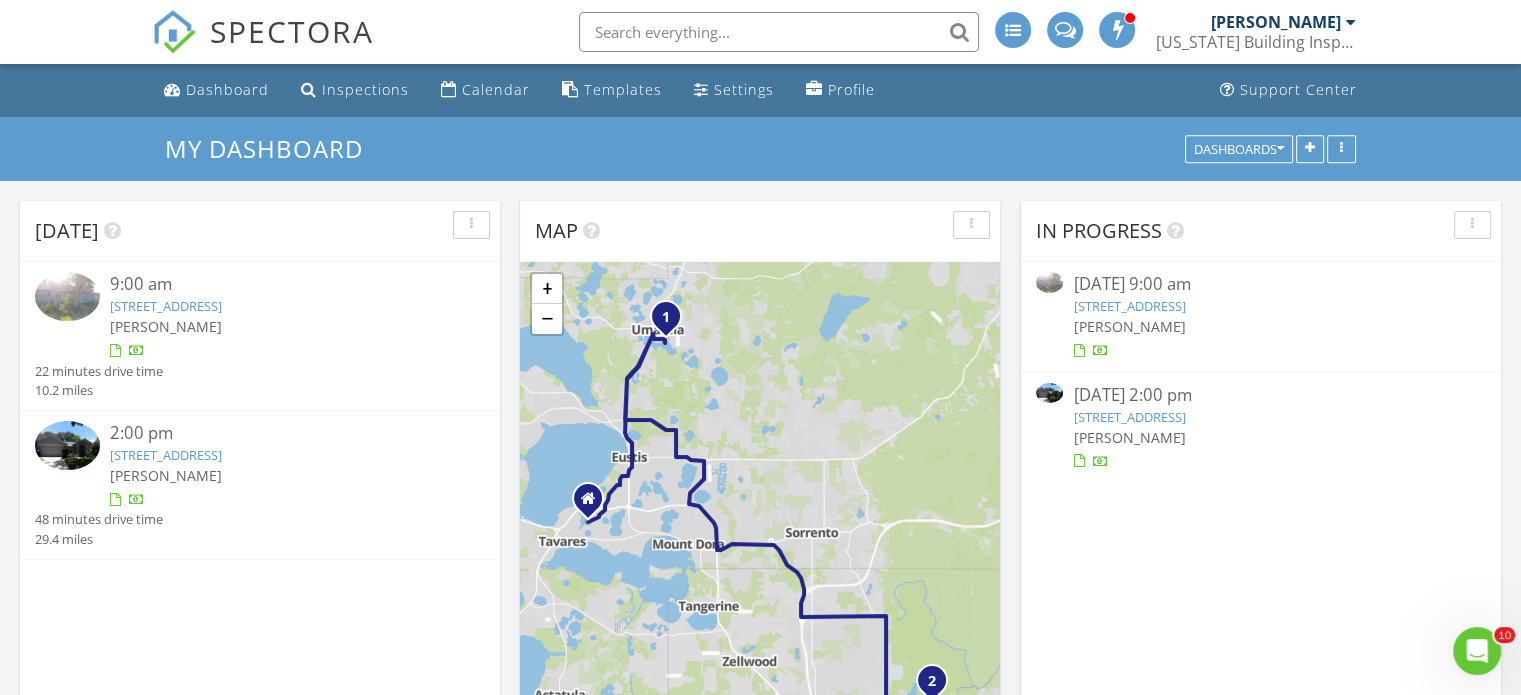 click on "149 Palm Ct, Umatilla, FL 32784" at bounding box center (1129, 306) 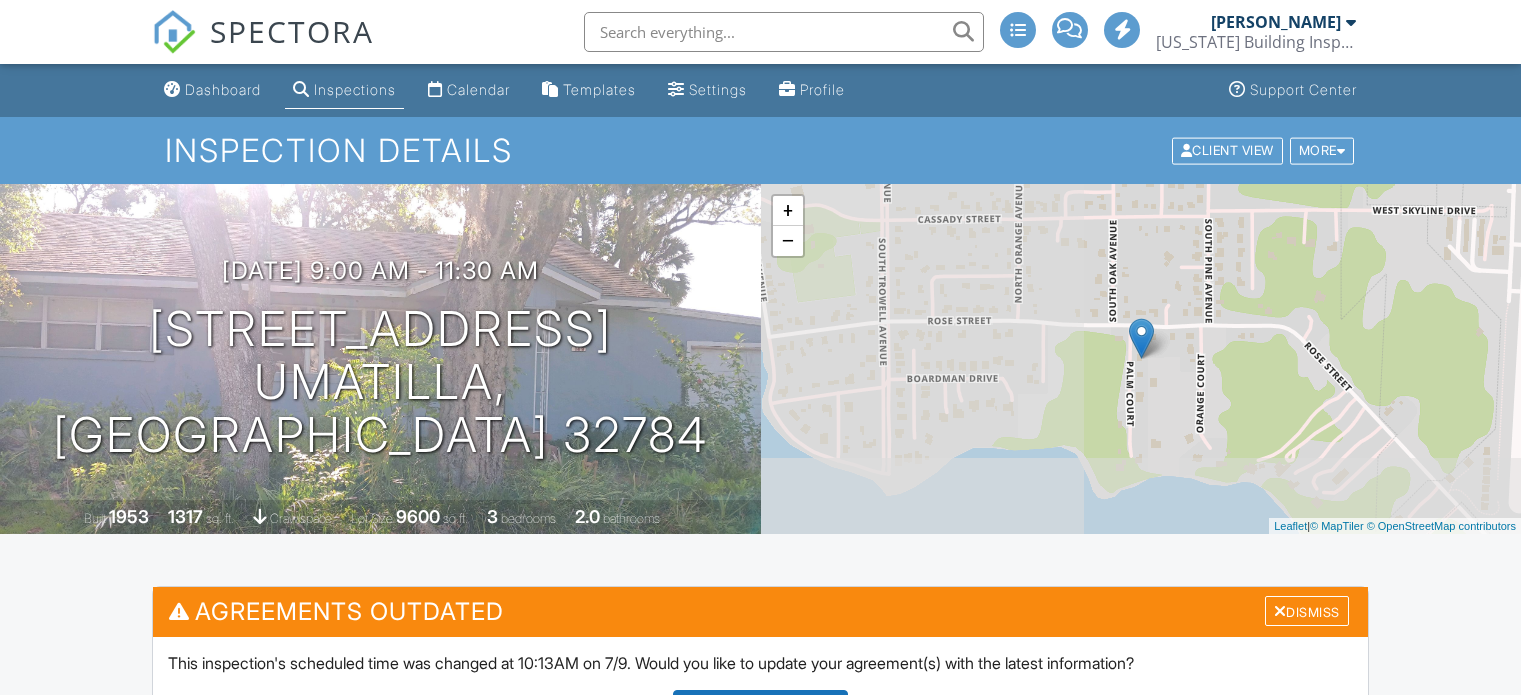 scroll, scrollTop: 0, scrollLeft: 0, axis: both 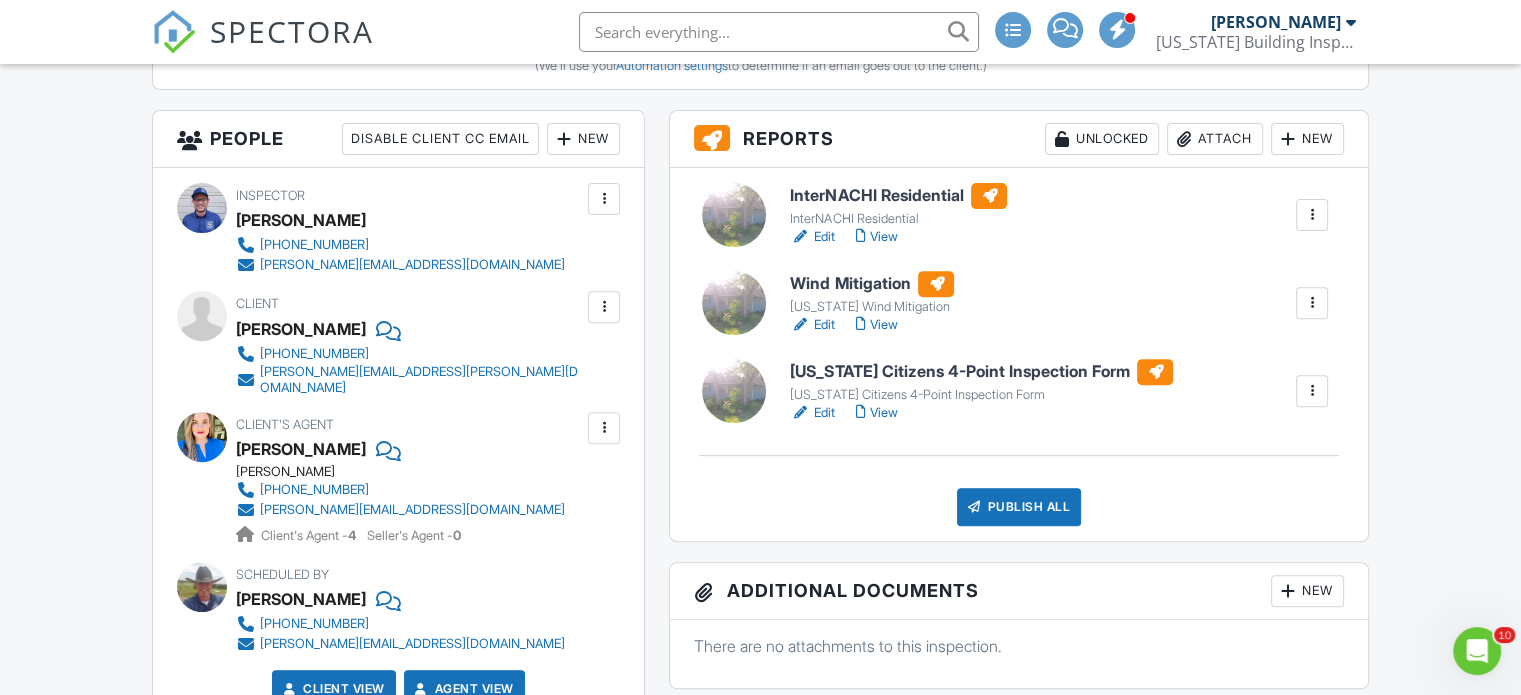 click on "Edit" at bounding box center [812, 325] 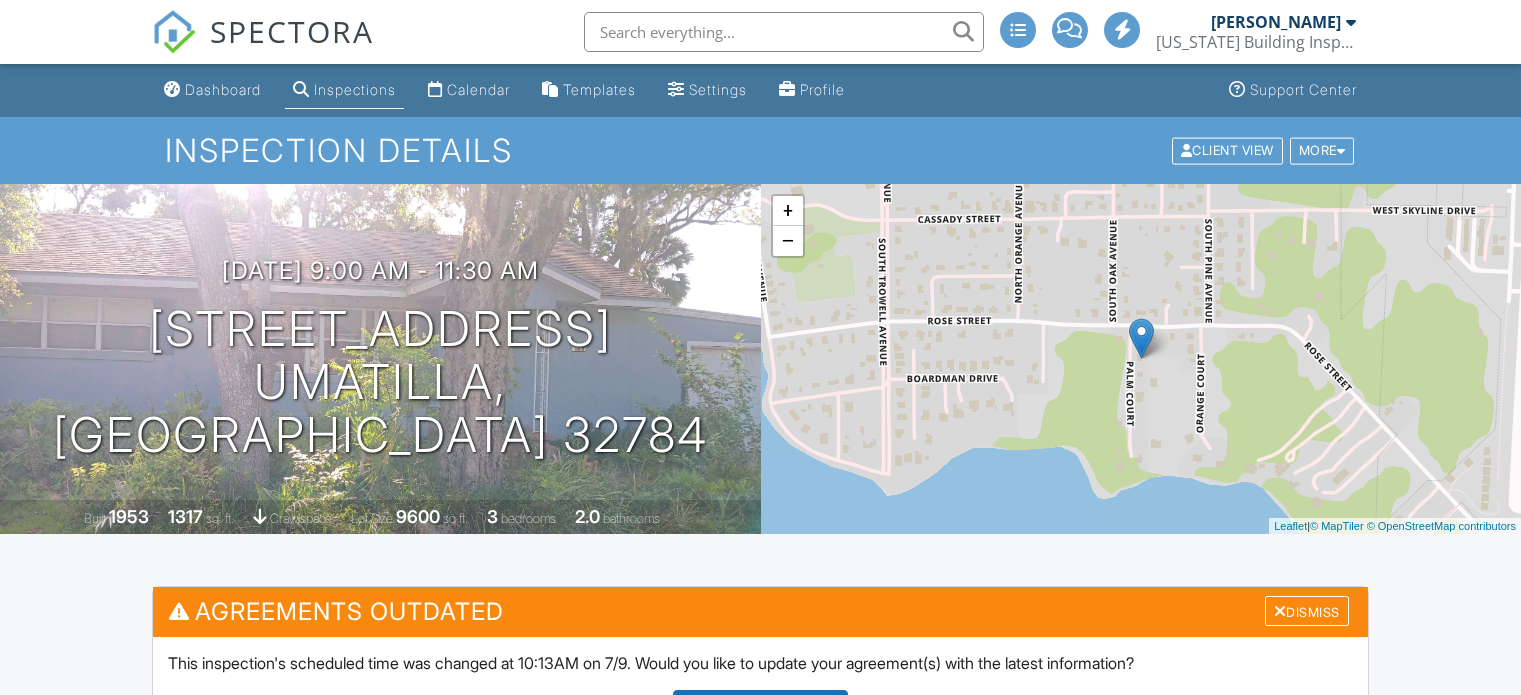 scroll, scrollTop: 0, scrollLeft: 0, axis: both 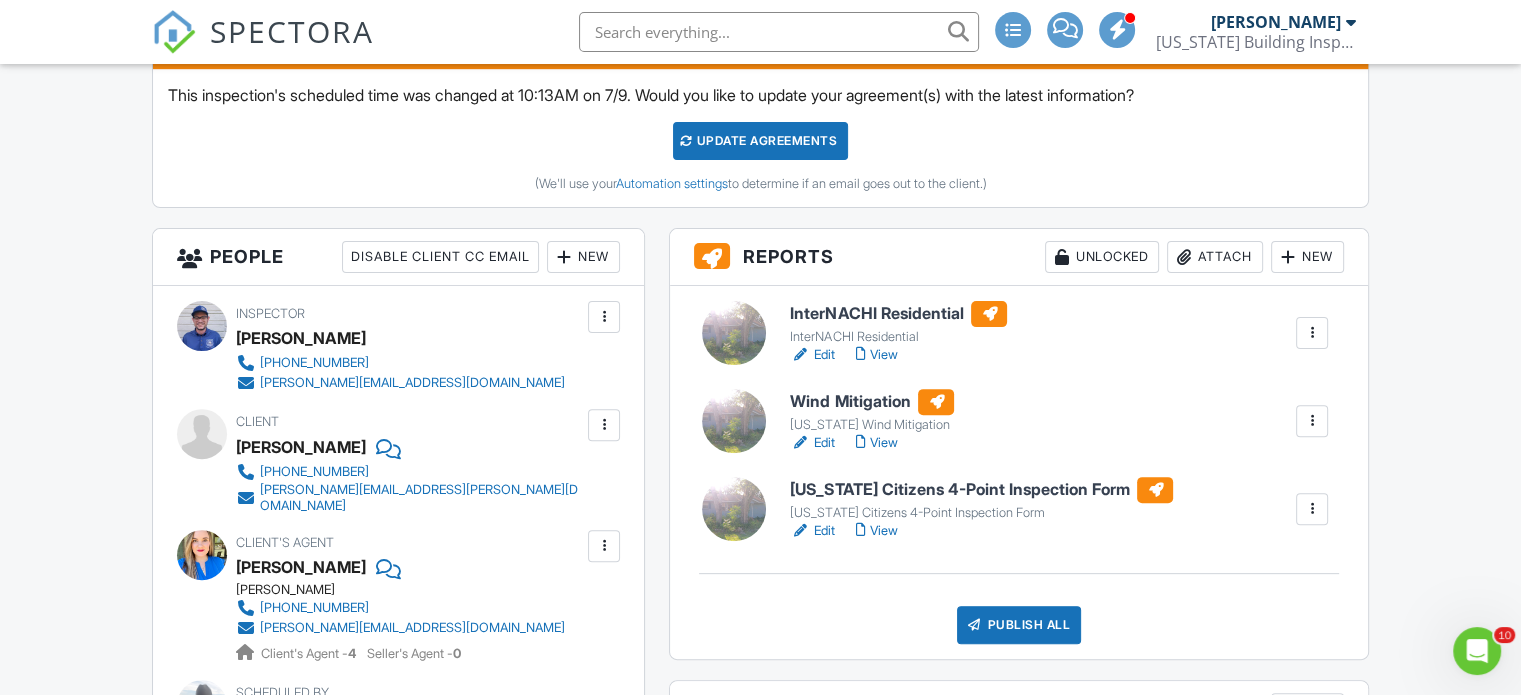 click on "Edit" at bounding box center [812, 355] 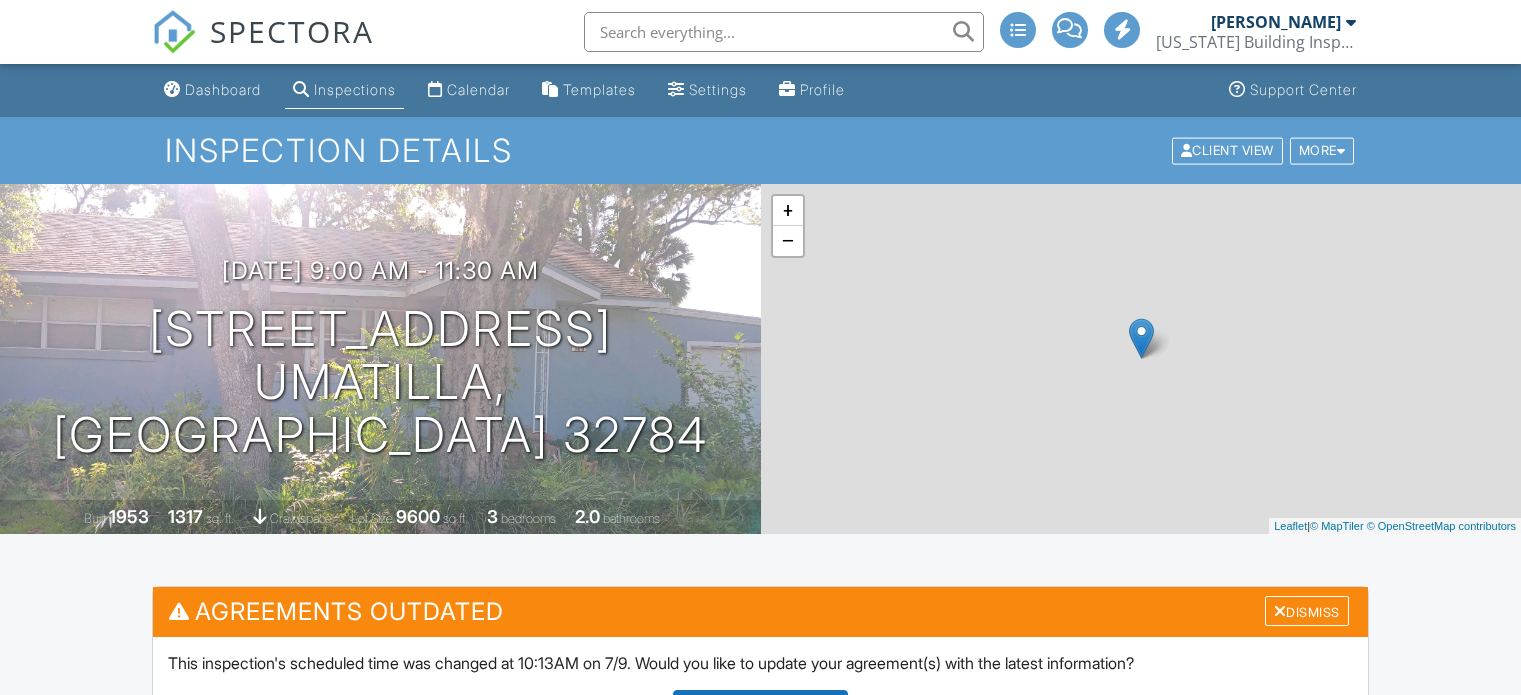 scroll, scrollTop: 0, scrollLeft: 0, axis: both 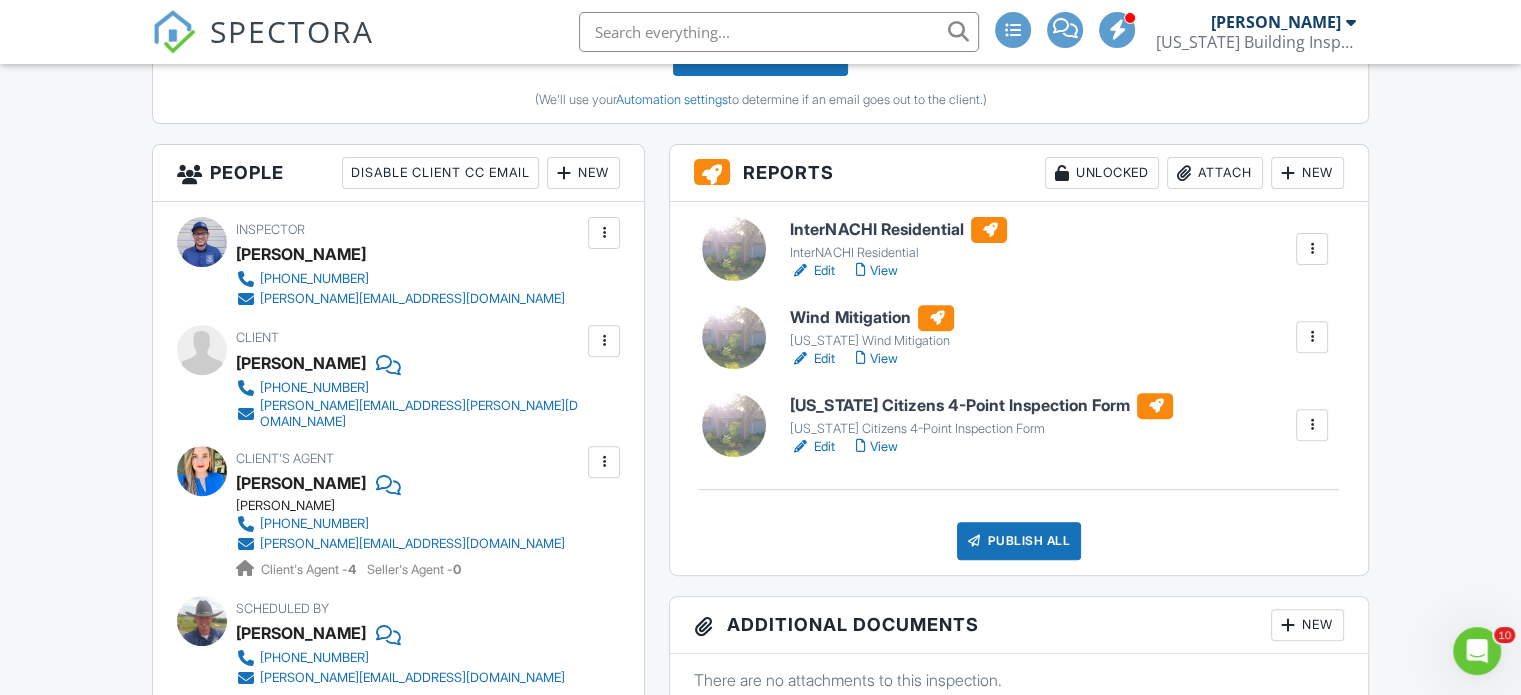 click on "Edit" at bounding box center [812, 447] 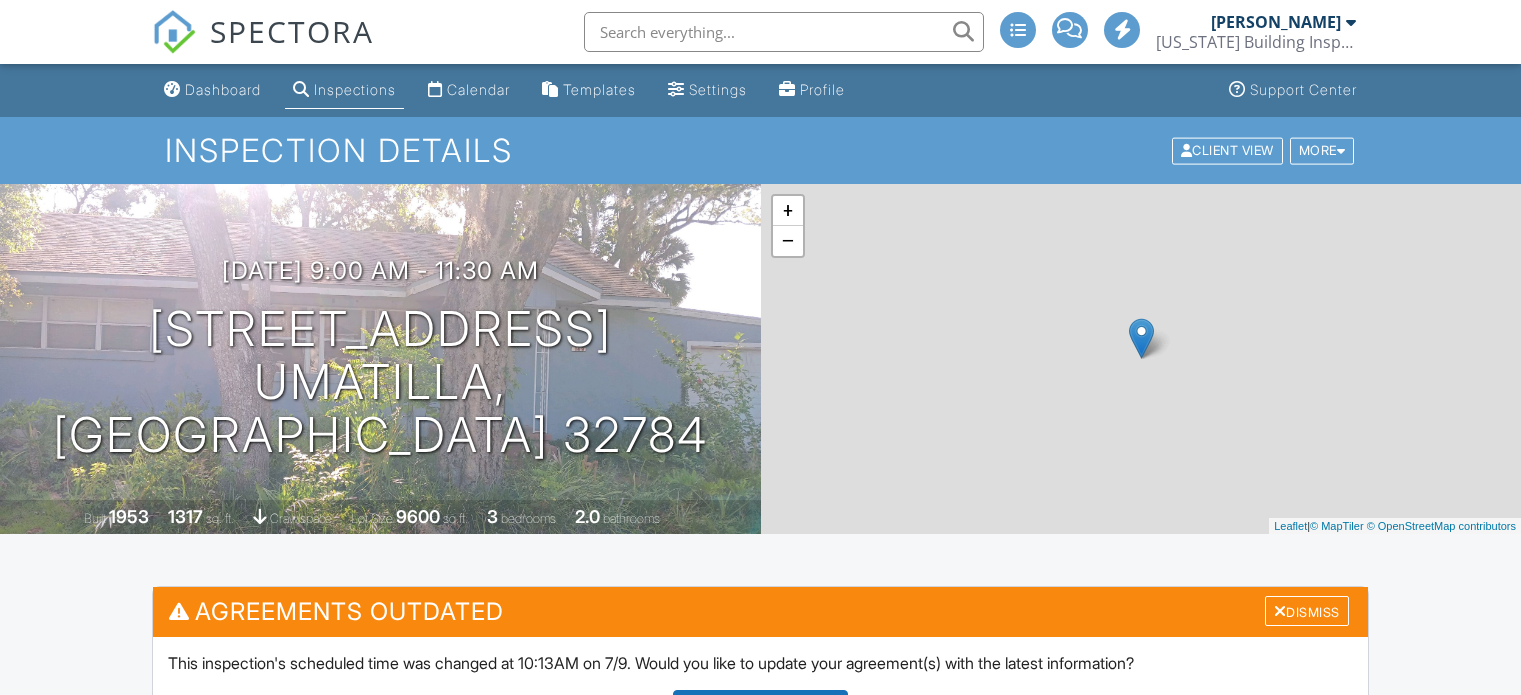 scroll, scrollTop: 0, scrollLeft: 0, axis: both 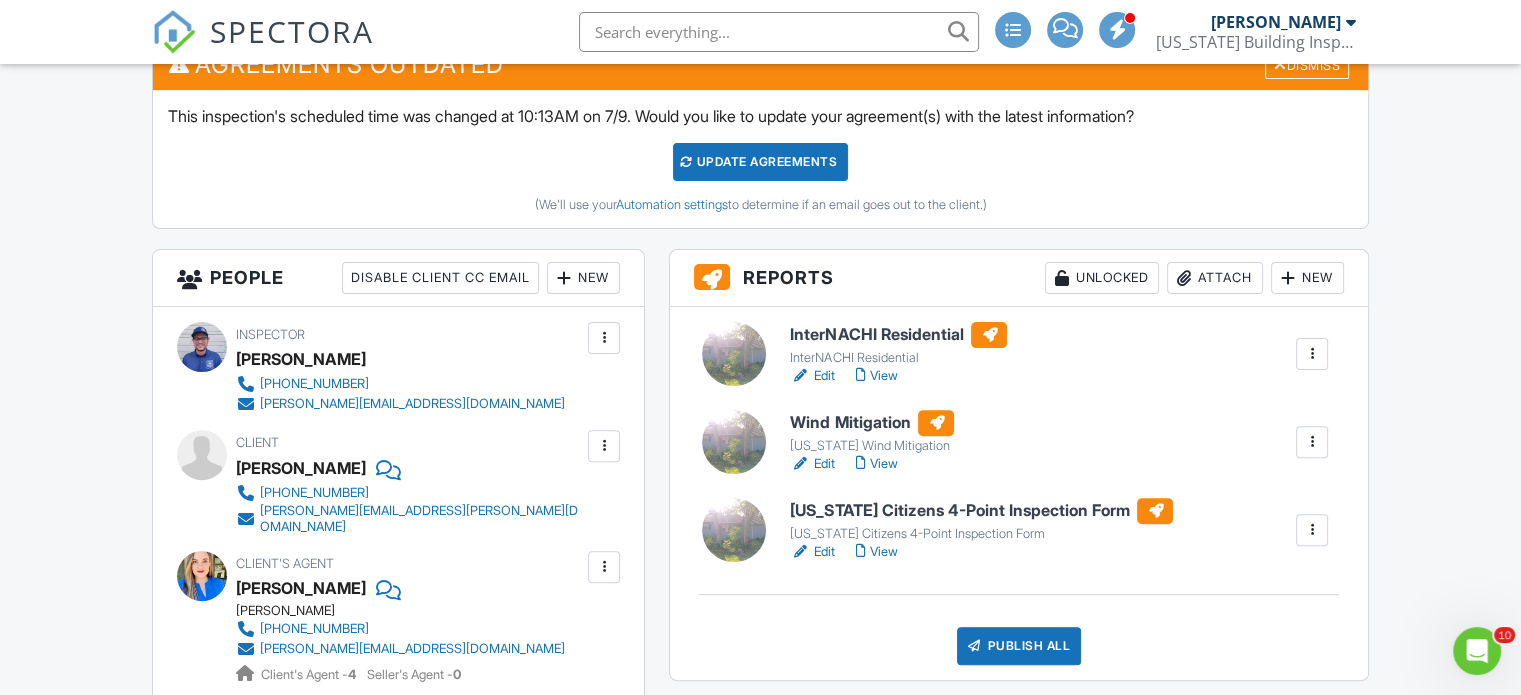 click on "Edit" at bounding box center [812, 464] 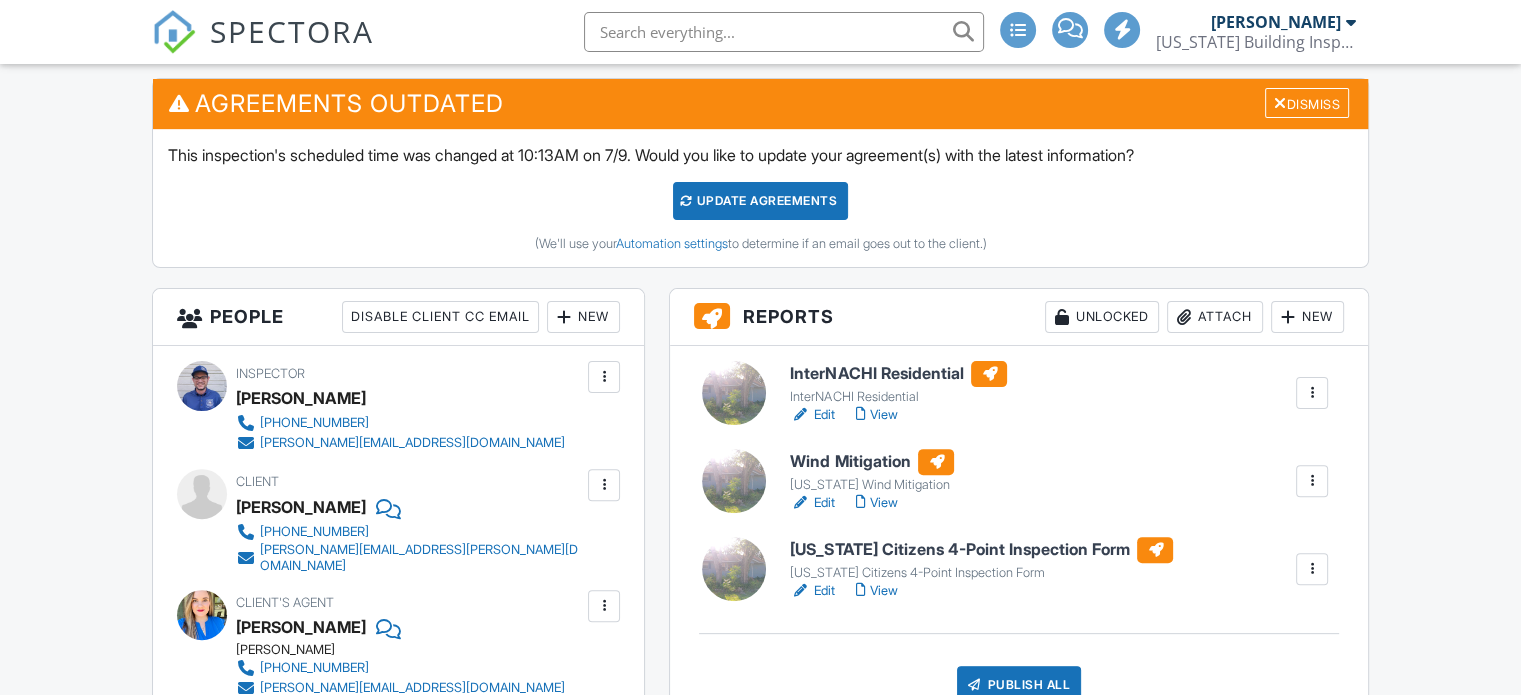 scroll, scrollTop: 0, scrollLeft: 0, axis: both 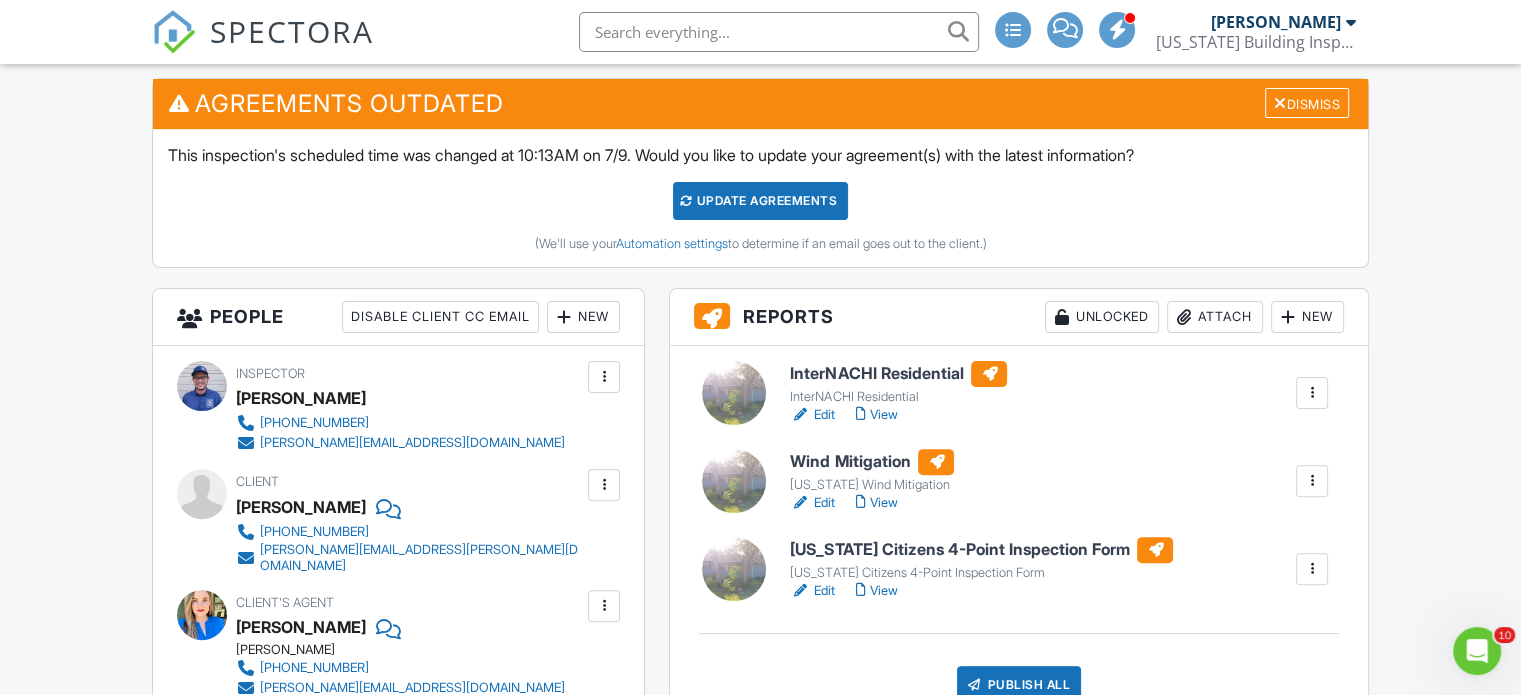 click on "Publish All" at bounding box center (1019, 685) 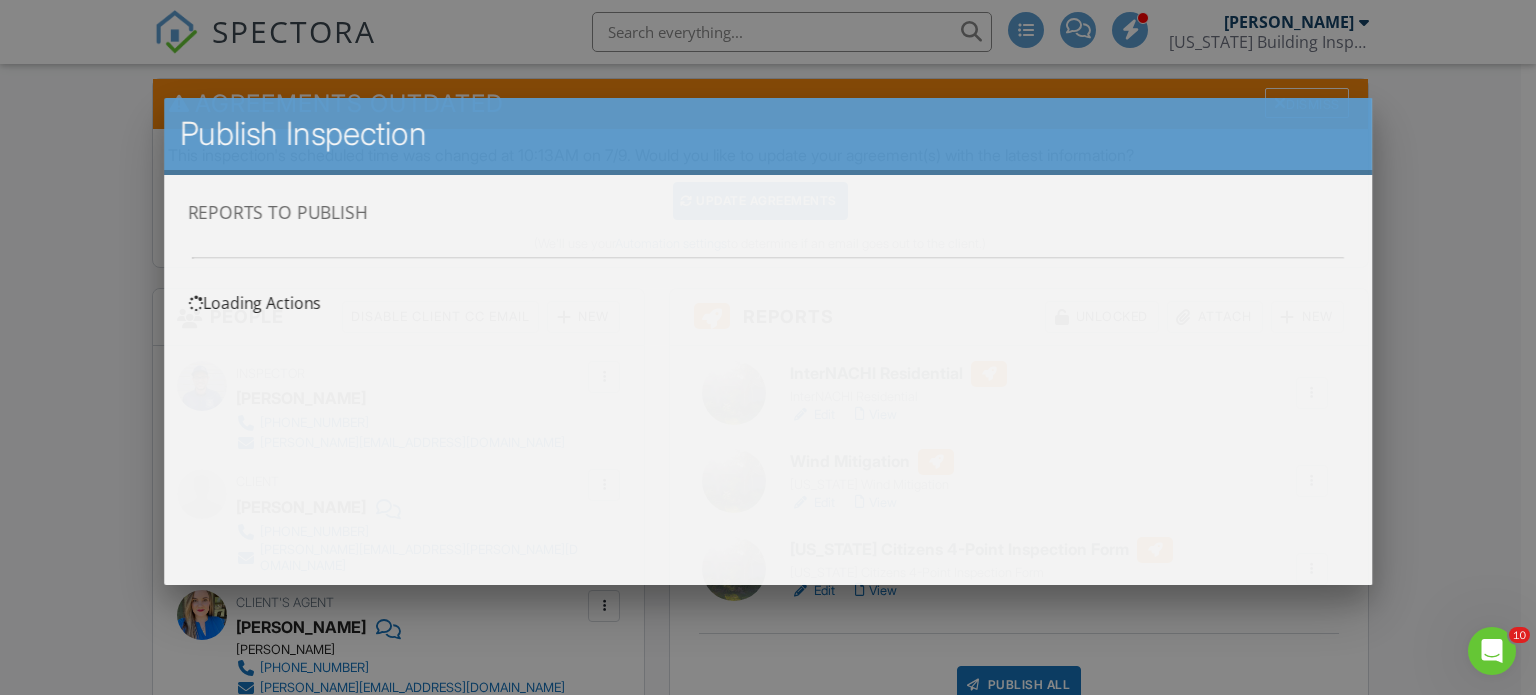 scroll, scrollTop: 0, scrollLeft: 0, axis: both 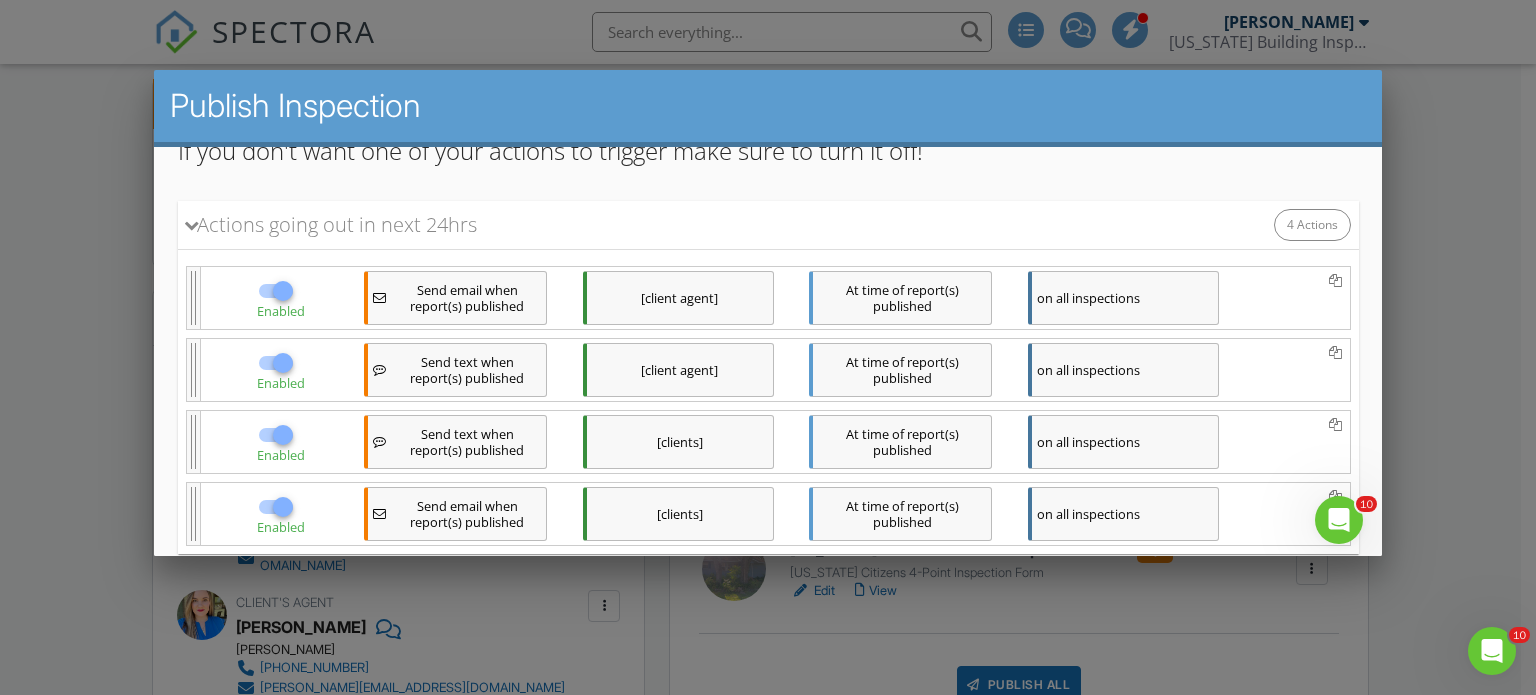 click at bounding box center [282, 362] 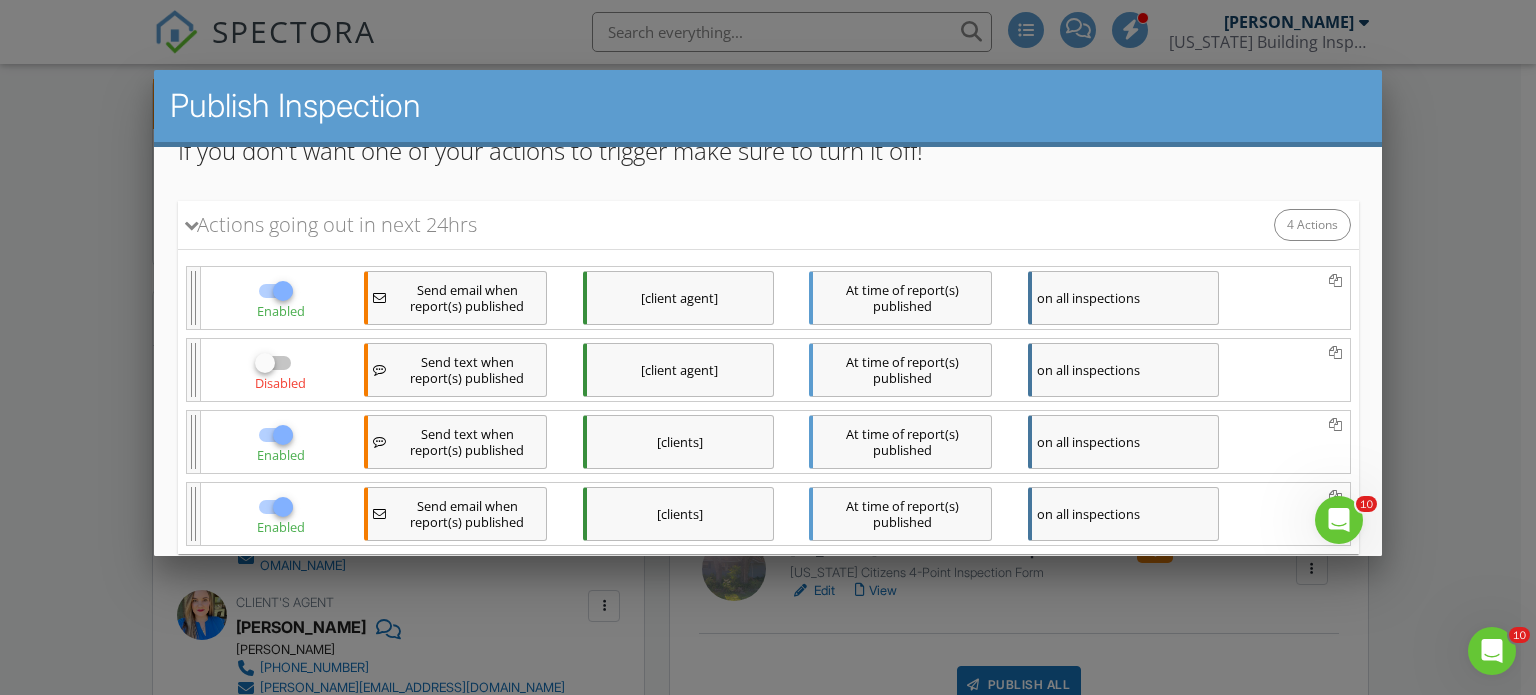 click at bounding box center [282, 434] 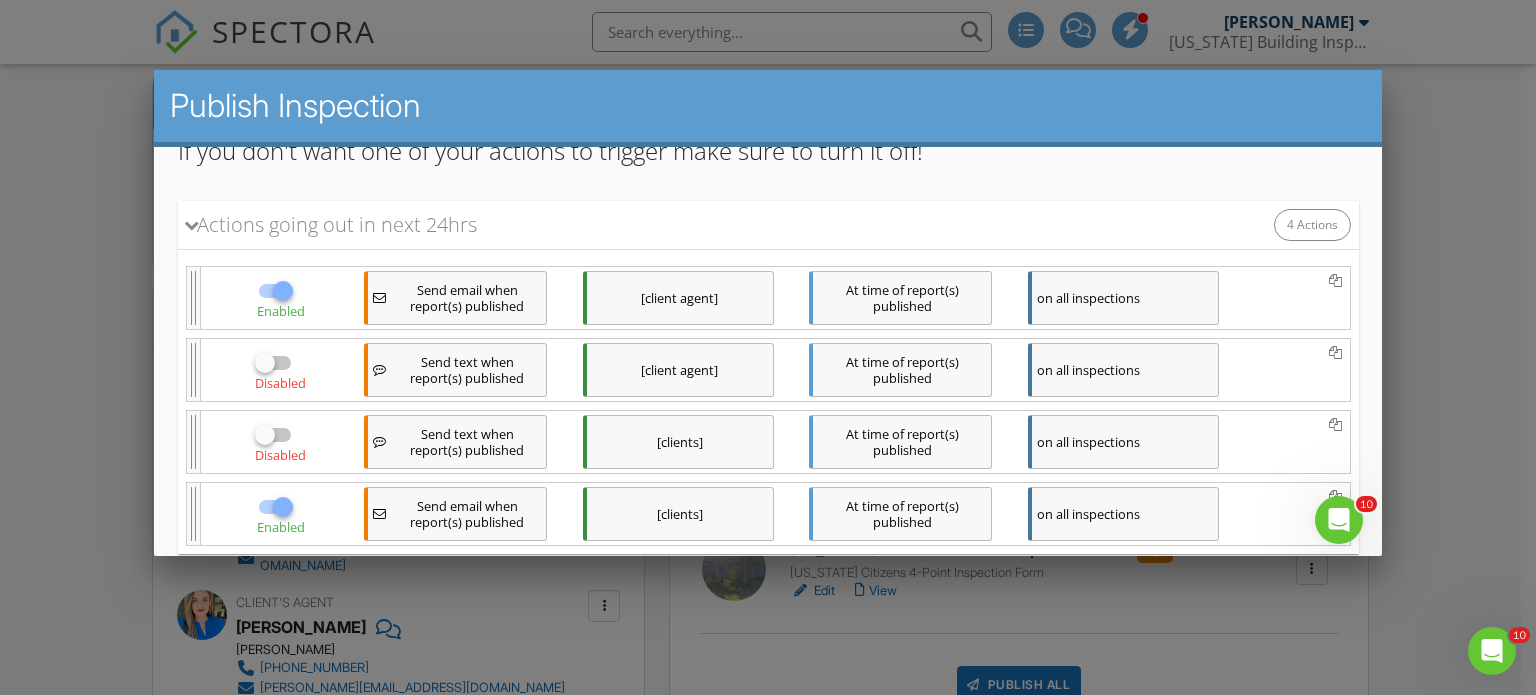 scroll, scrollTop: 394, scrollLeft: 0, axis: vertical 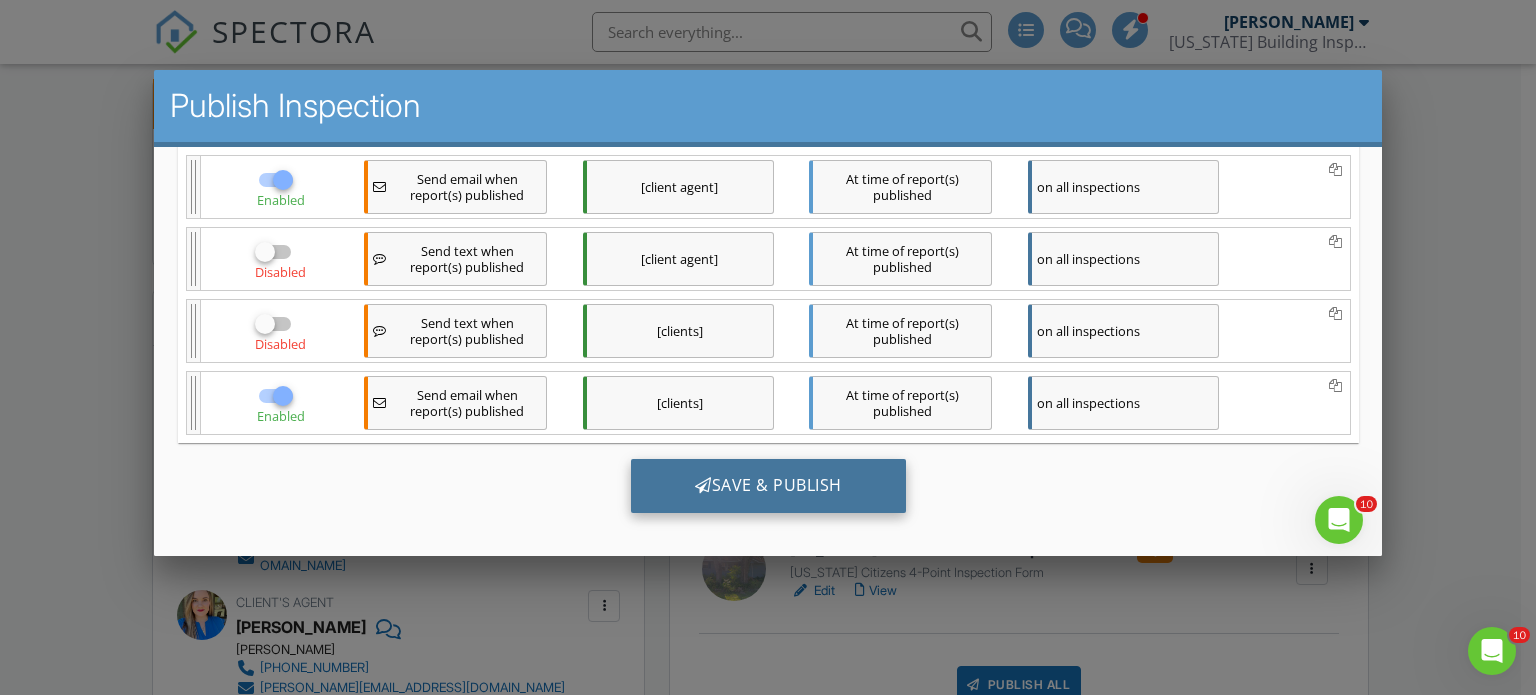 click on "Save & Publish" at bounding box center (767, 485) 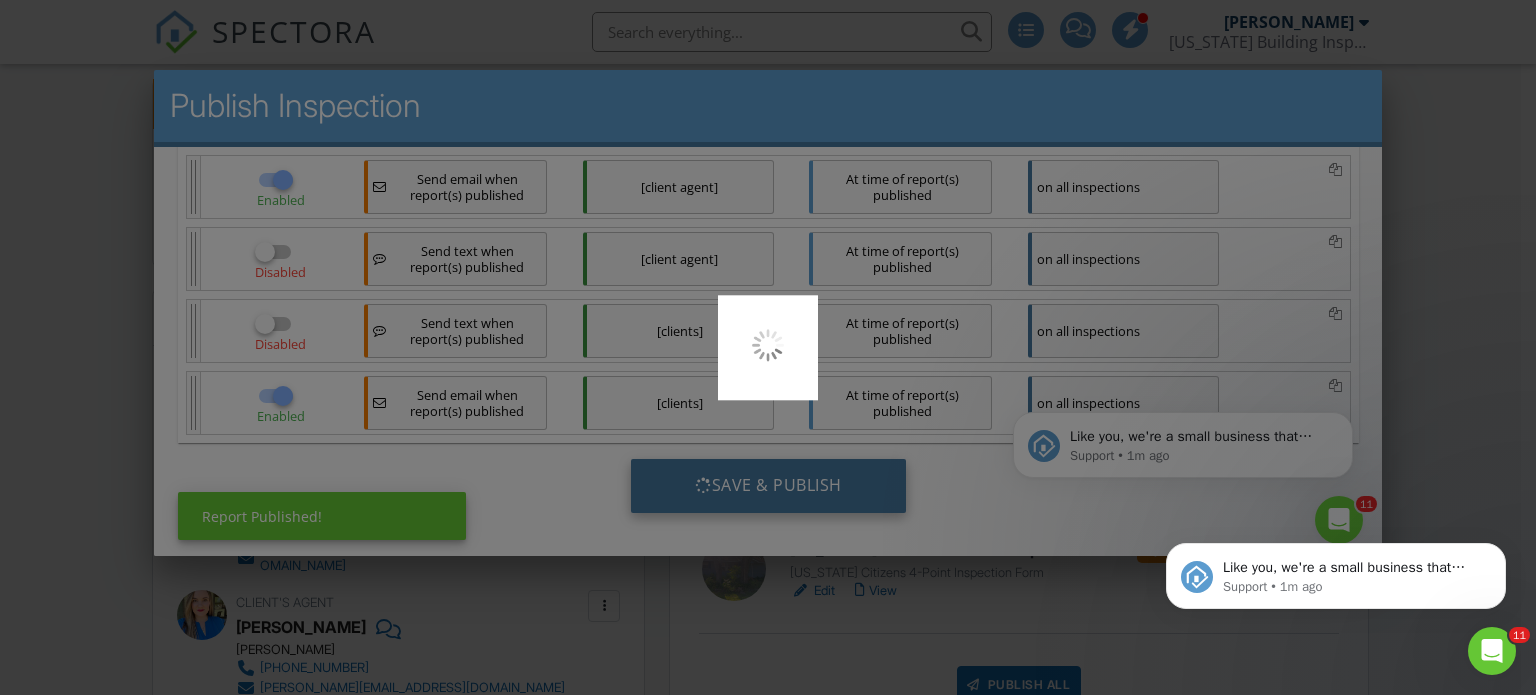scroll, scrollTop: 0, scrollLeft: 0, axis: both 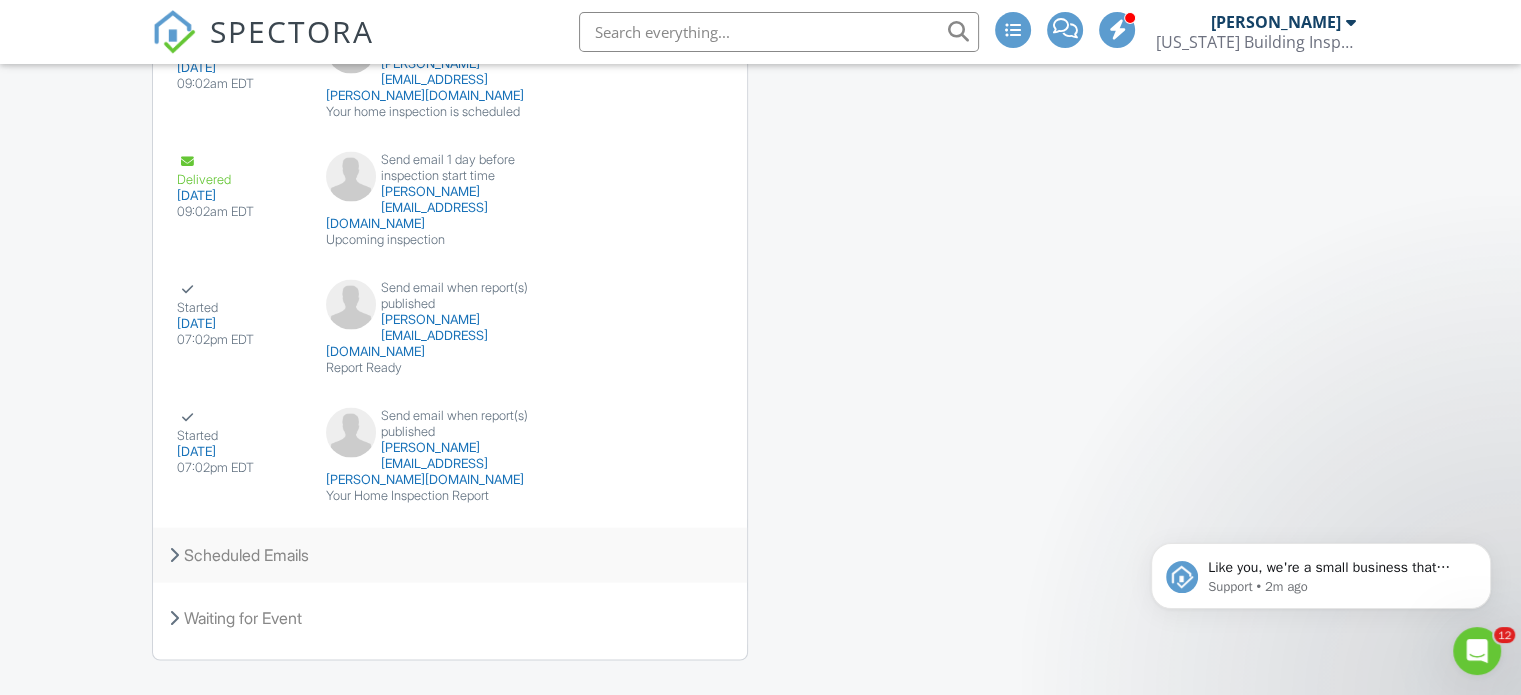 click on "Scheduled Emails" at bounding box center (450, 555) 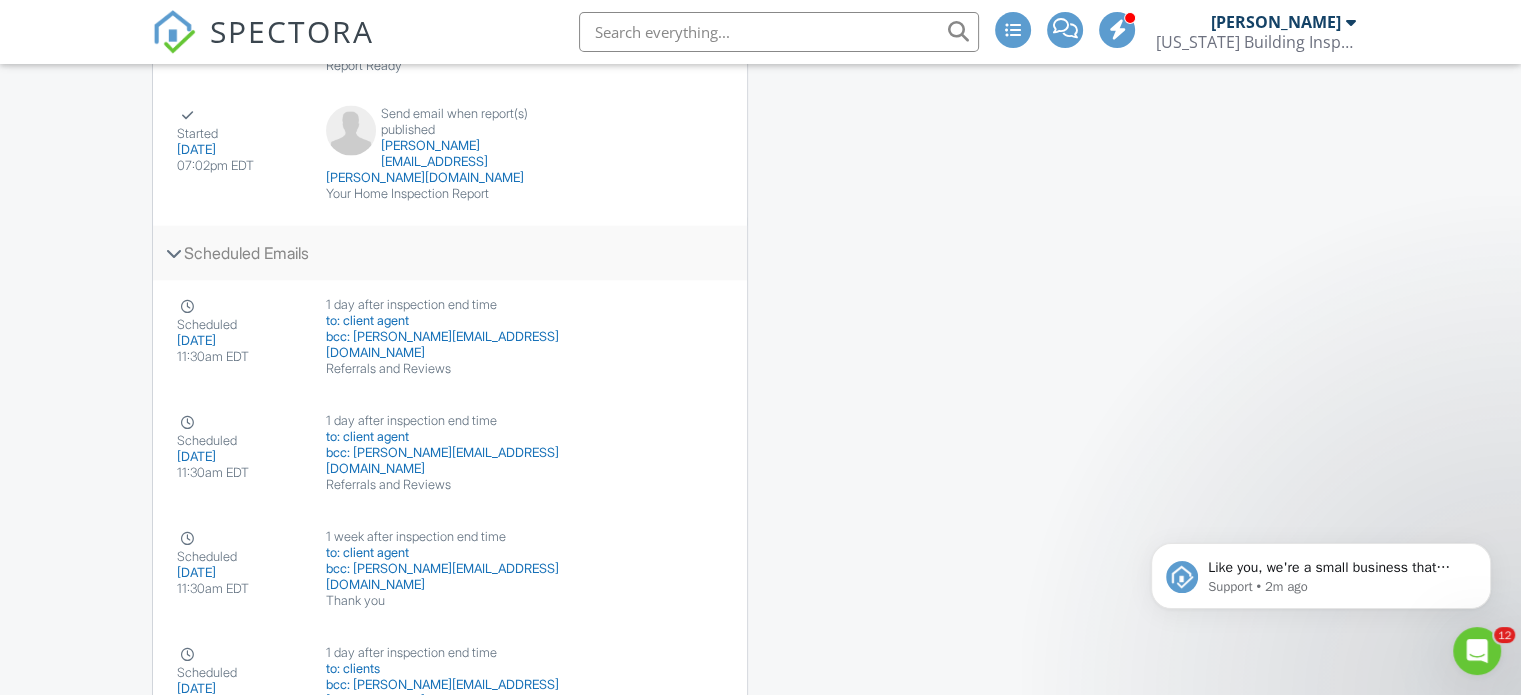 scroll, scrollTop: 4297, scrollLeft: 0, axis: vertical 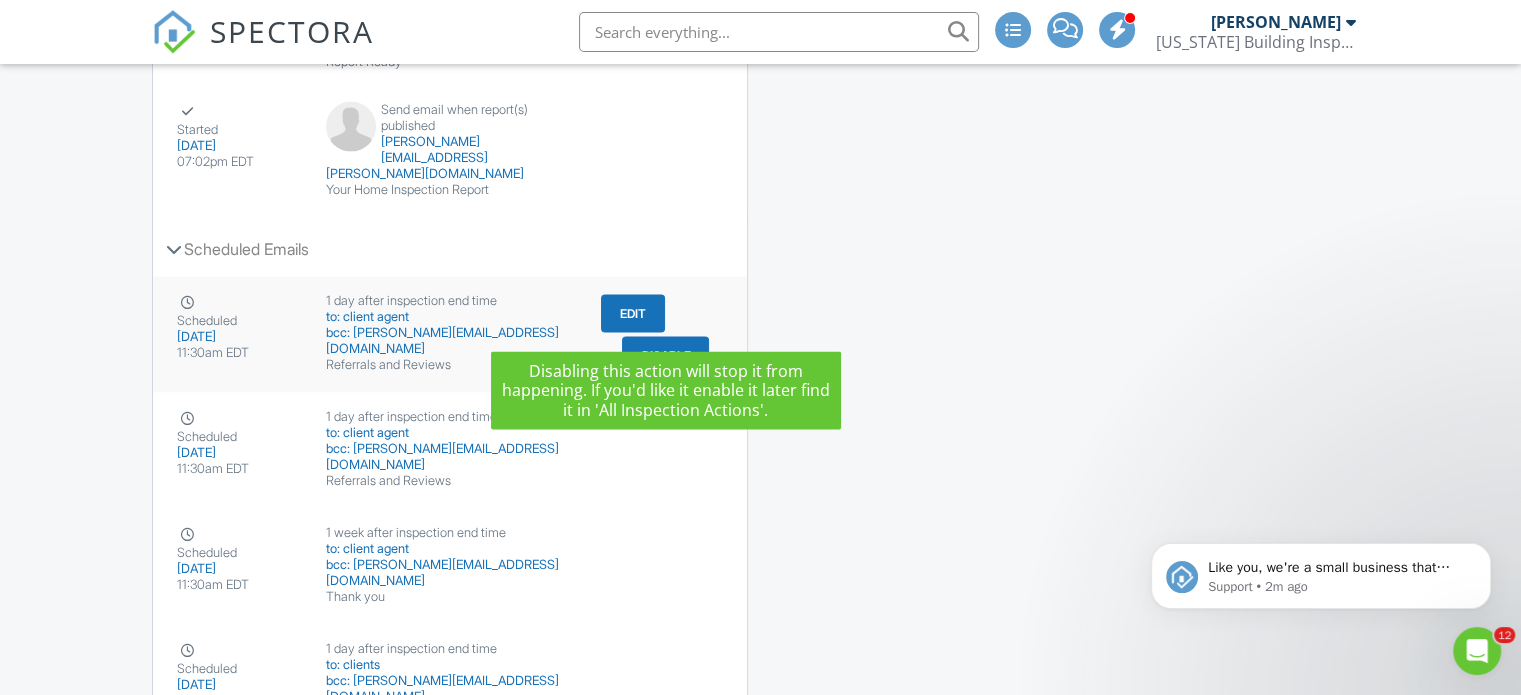 click on "Disable" at bounding box center [665, 356] 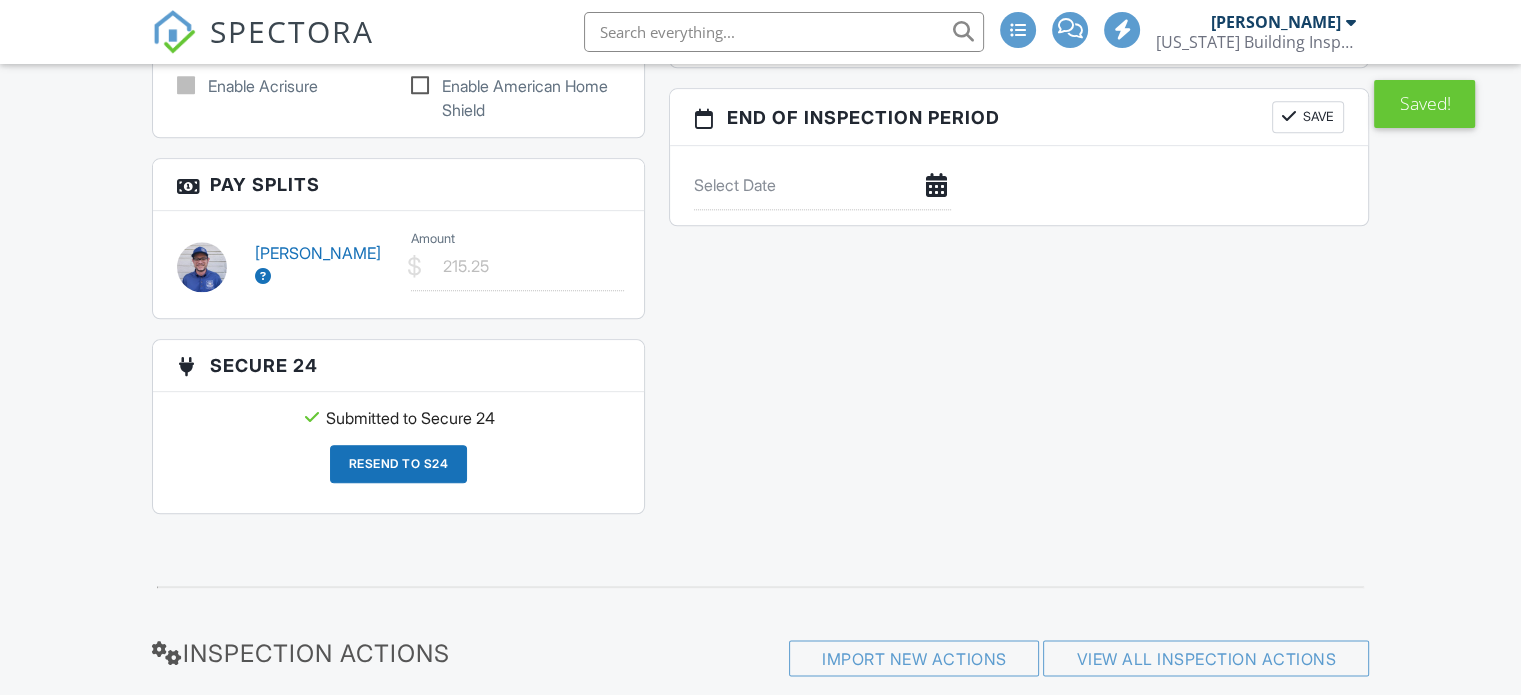 scroll, scrollTop: 4103, scrollLeft: 0, axis: vertical 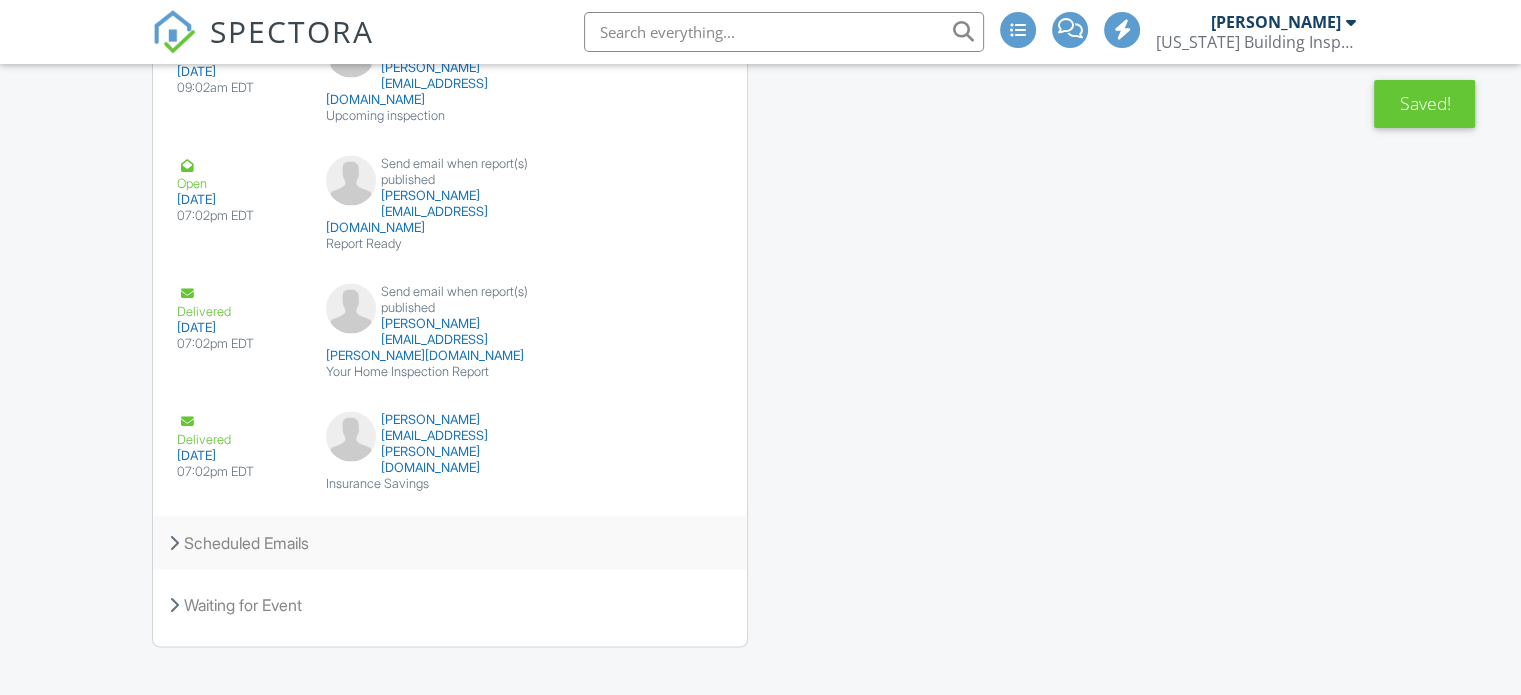 click on "Scheduled Emails" at bounding box center [450, 543] 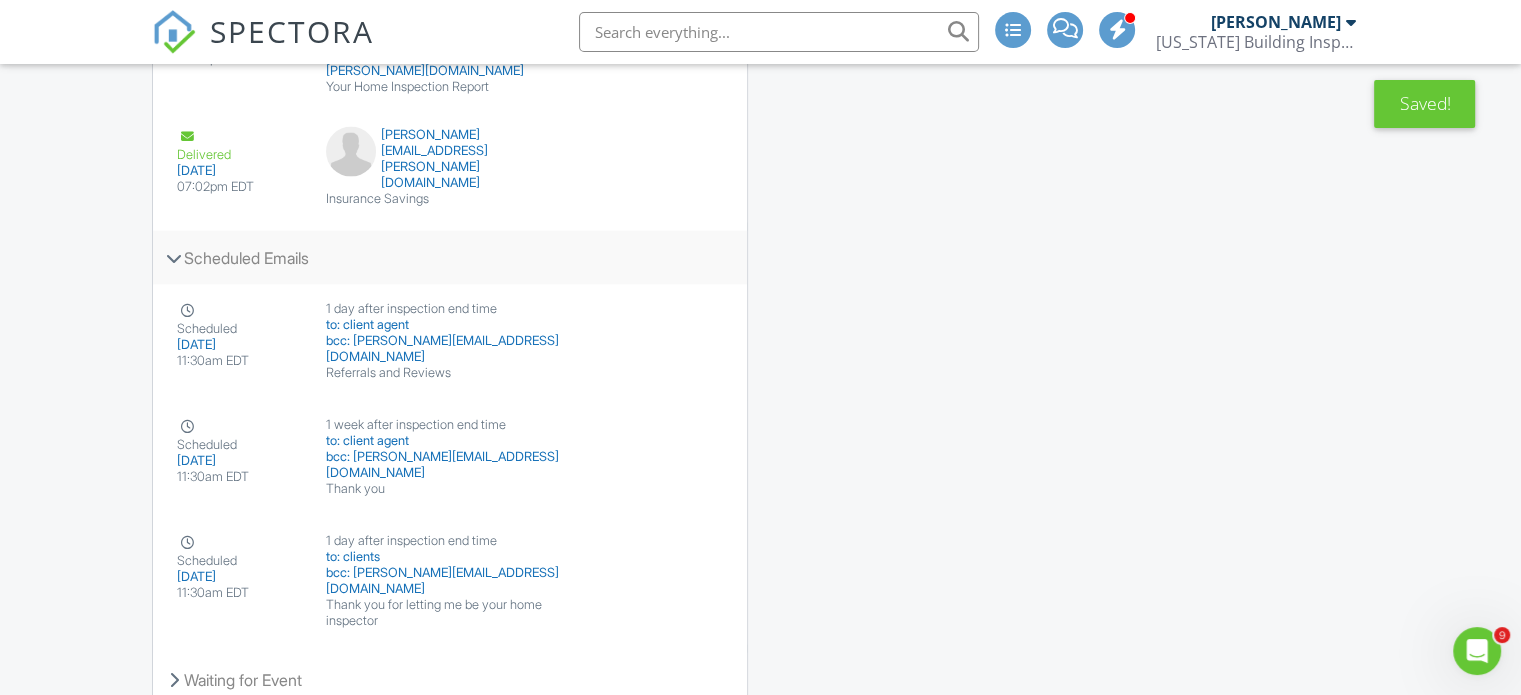 scroll, scrollTop: 4393, scrollLeft: 0, axis: vertical 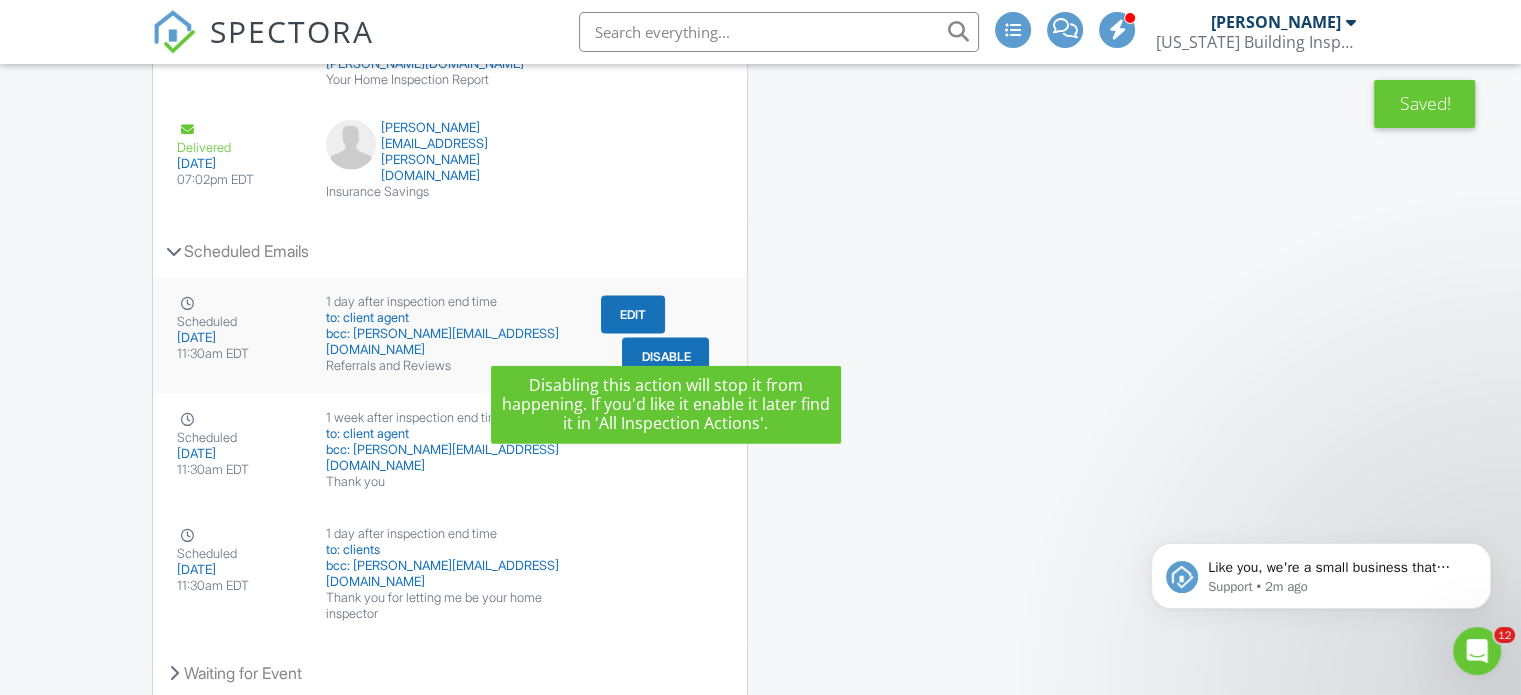 click on "Disable" at bounding box center (665, 357) 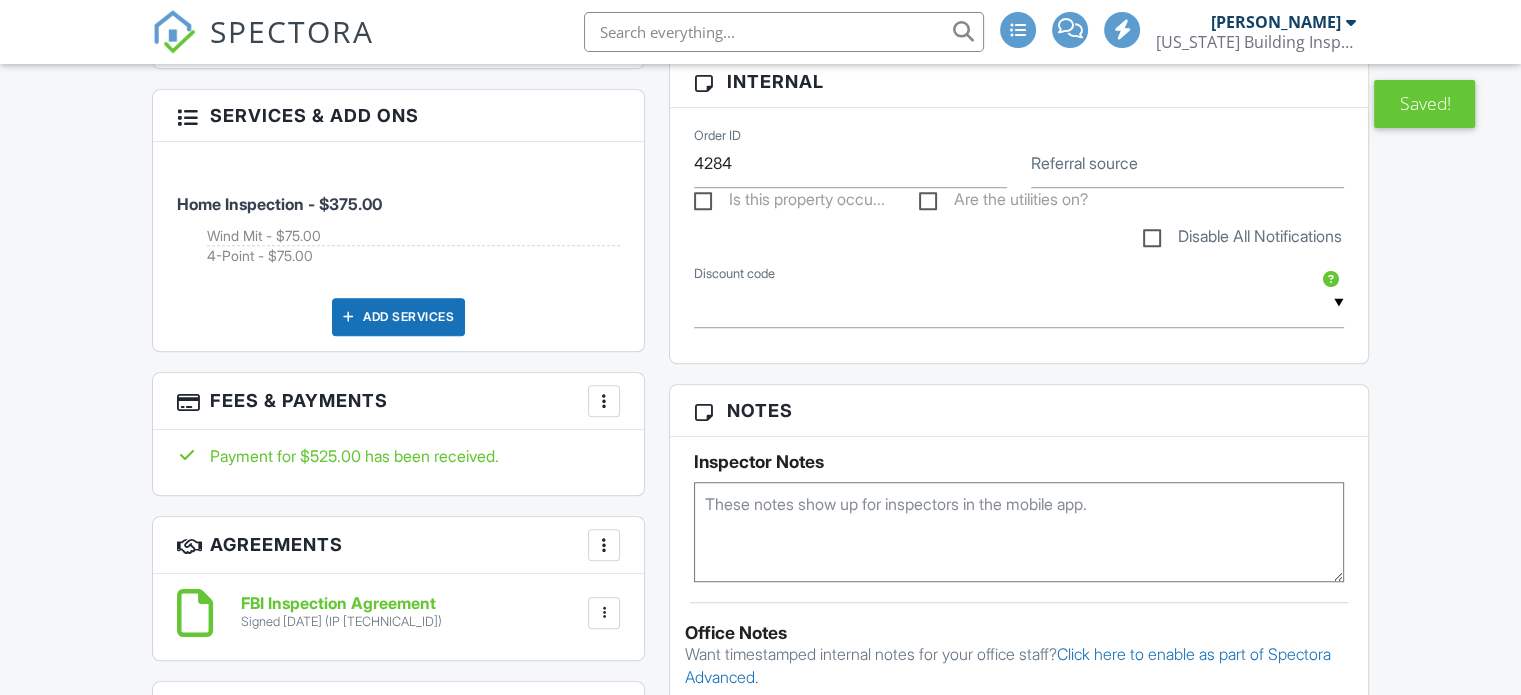 scroll, scrollTop: 3968, scrollLeft: 0, axis: vertical 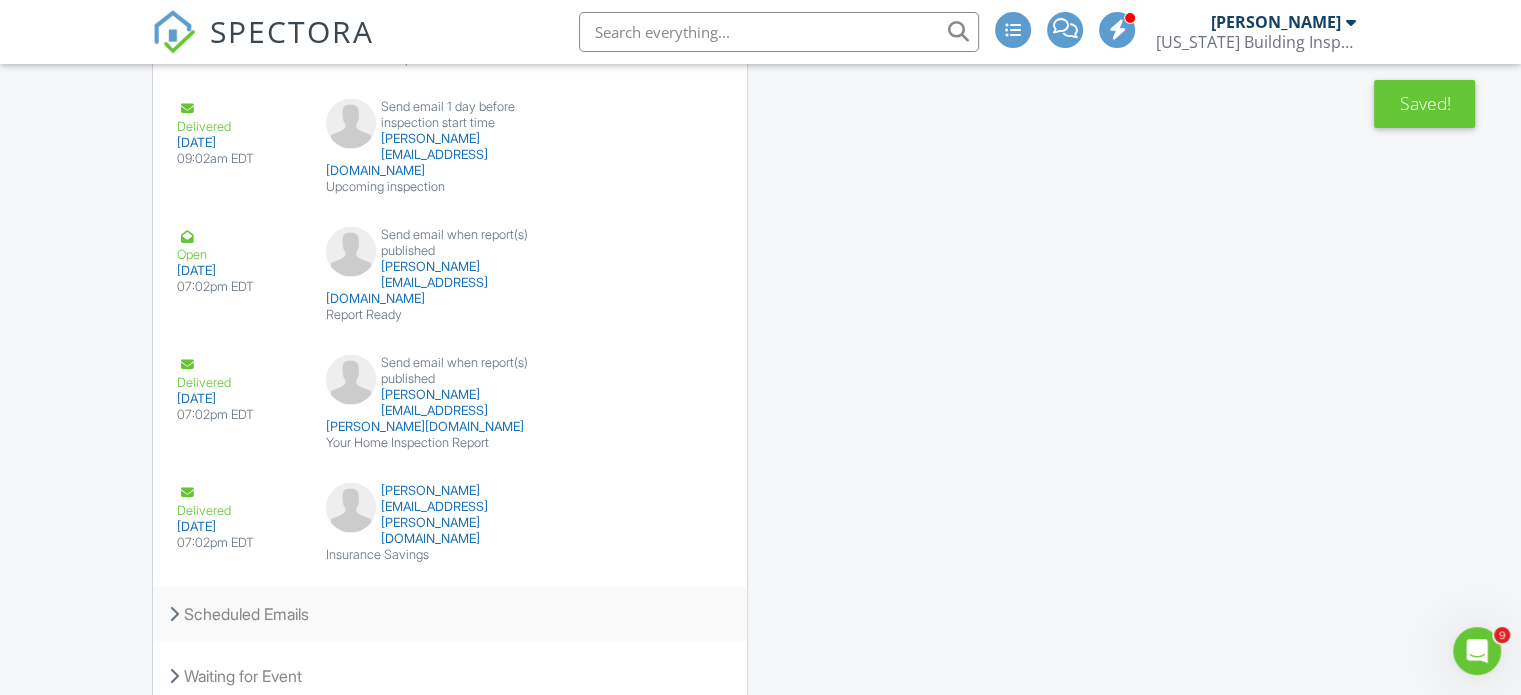 click on "Scheduled Emails" at bounding box center (450, 614) 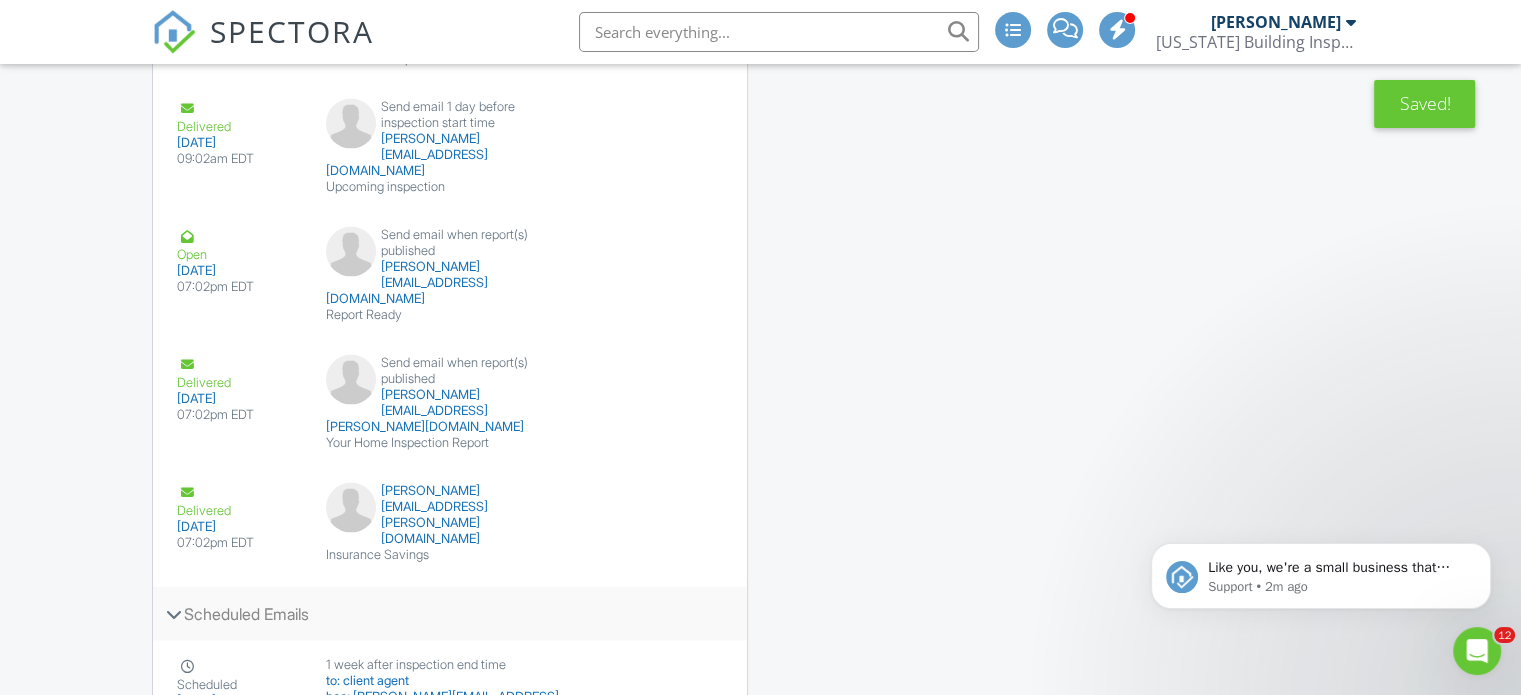 scroll, scrollTop: 0, scrollLeft: 0, axis: both 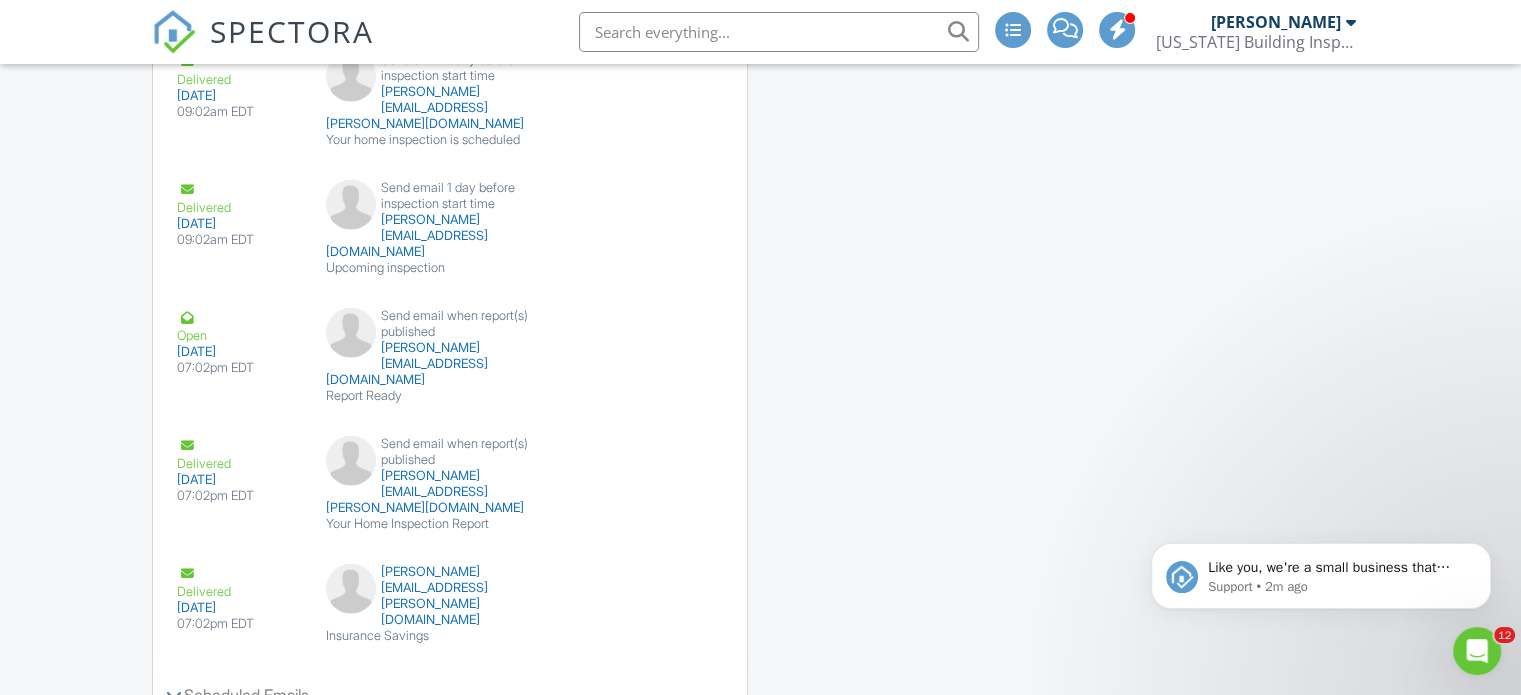 click on "SPECTORA" at bounding box center (292, 31) 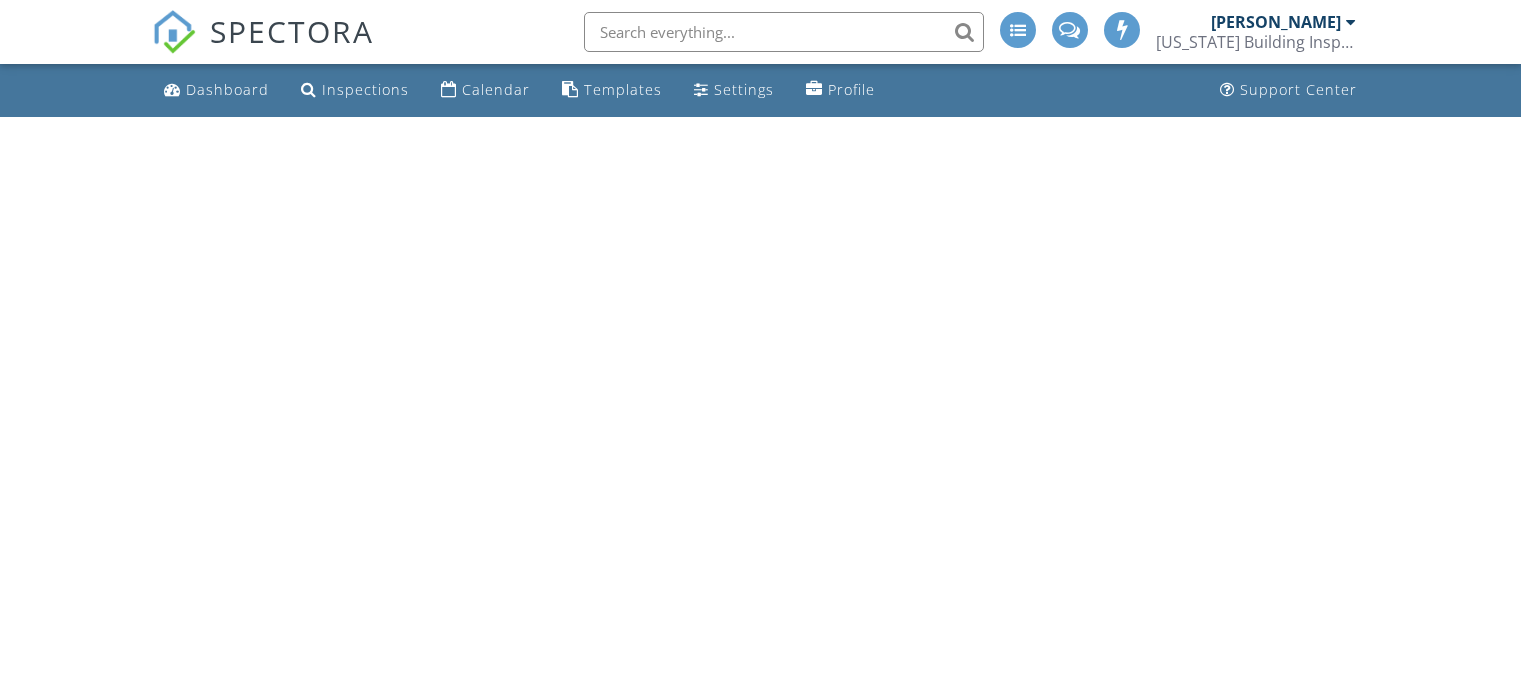 scroll, scrollTop: 0, scrollLeft: 0, axis: both 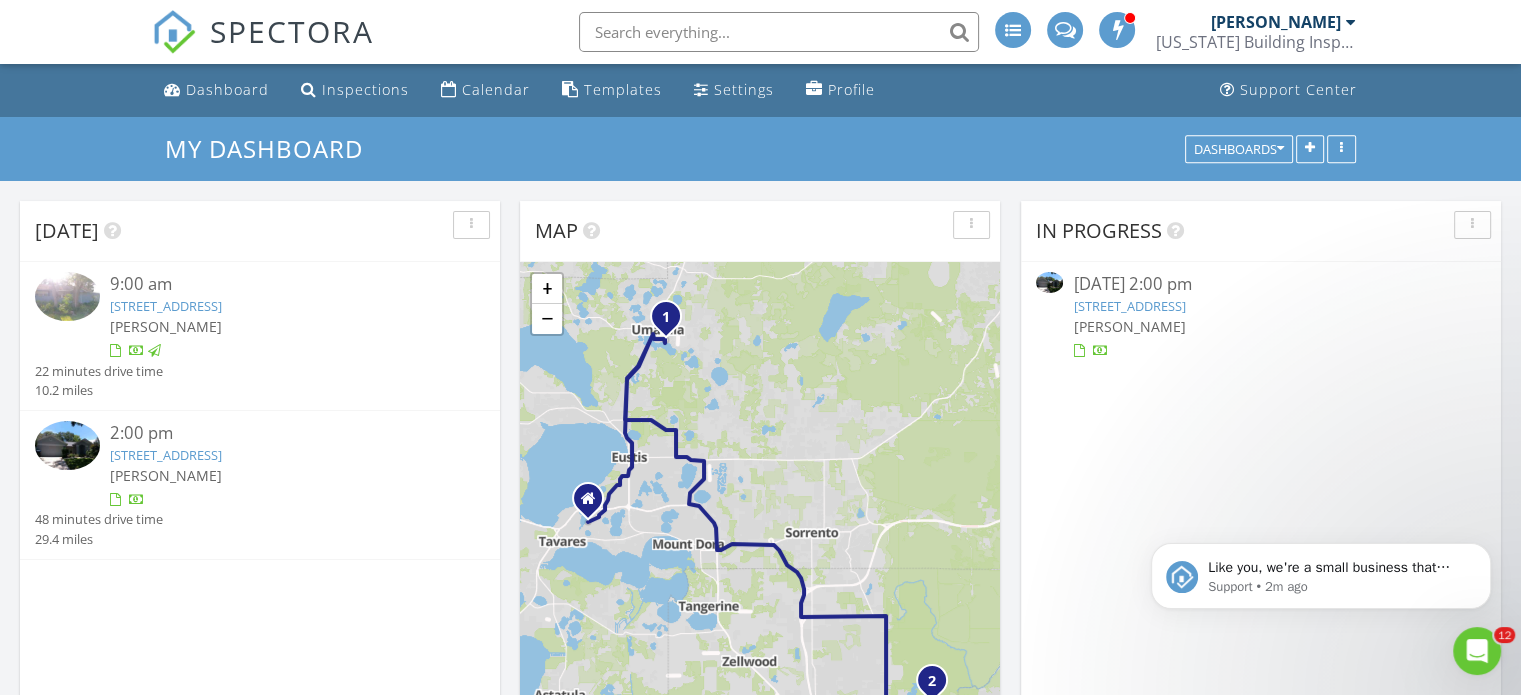 click on "[STREET_ADDRESS]" at bounding box center (1129, 306) 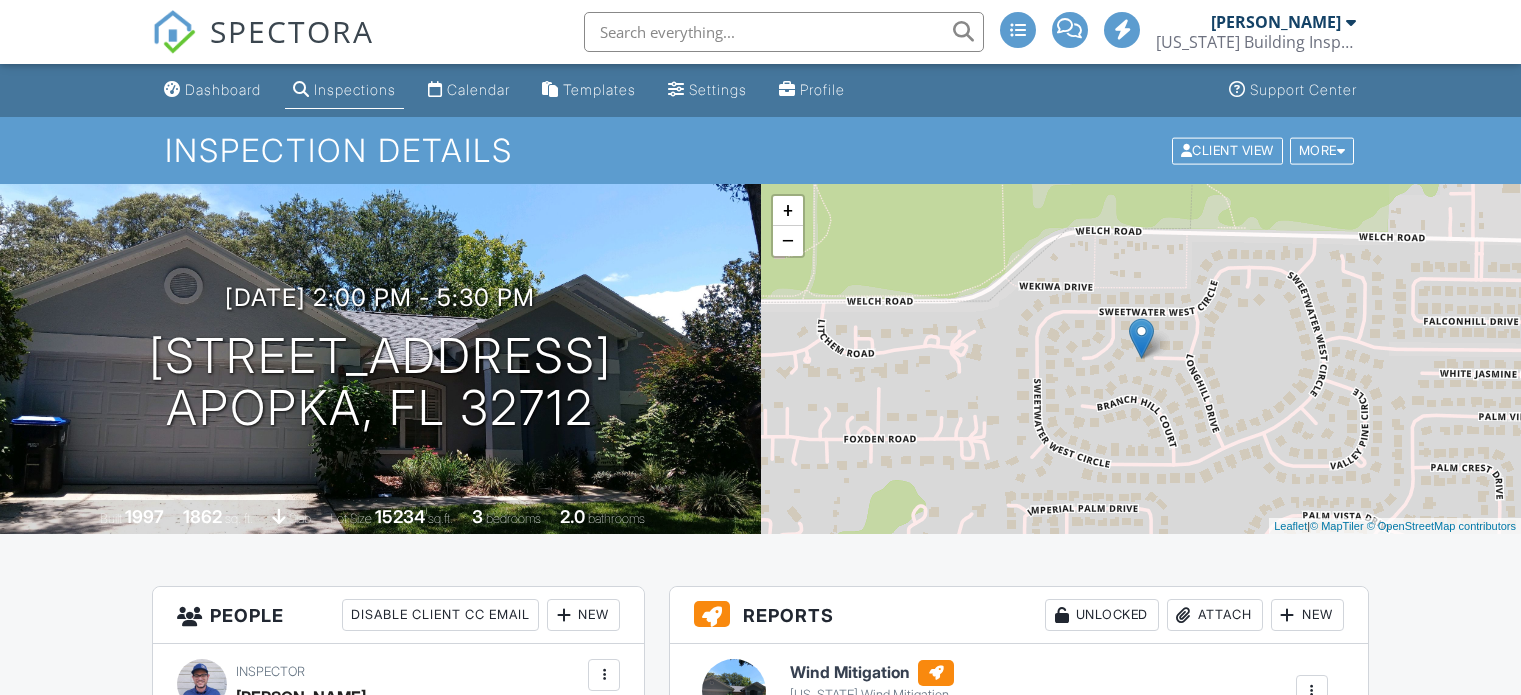 scroll, scrollTop: 0, scrollLeft: 0, axis: both 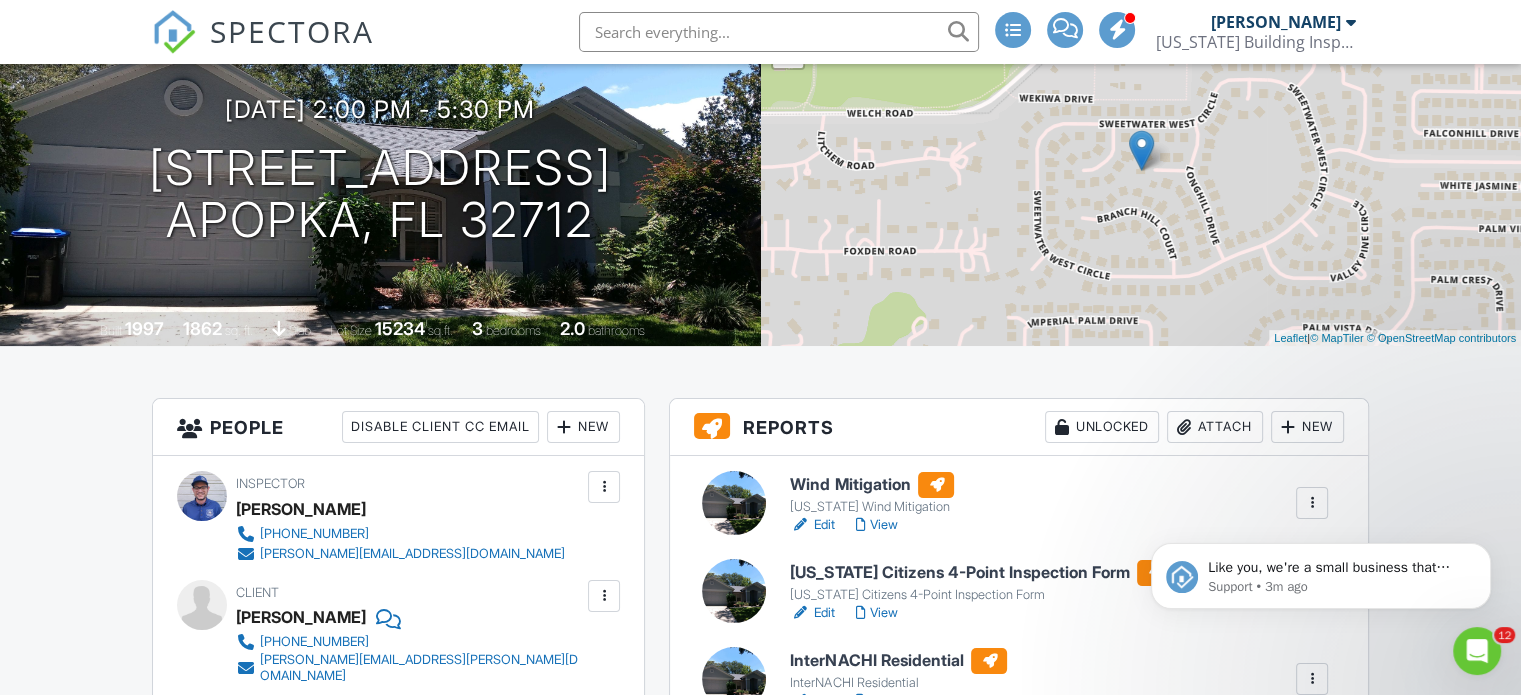 click on "Edit" at bounding box center (812, 525) 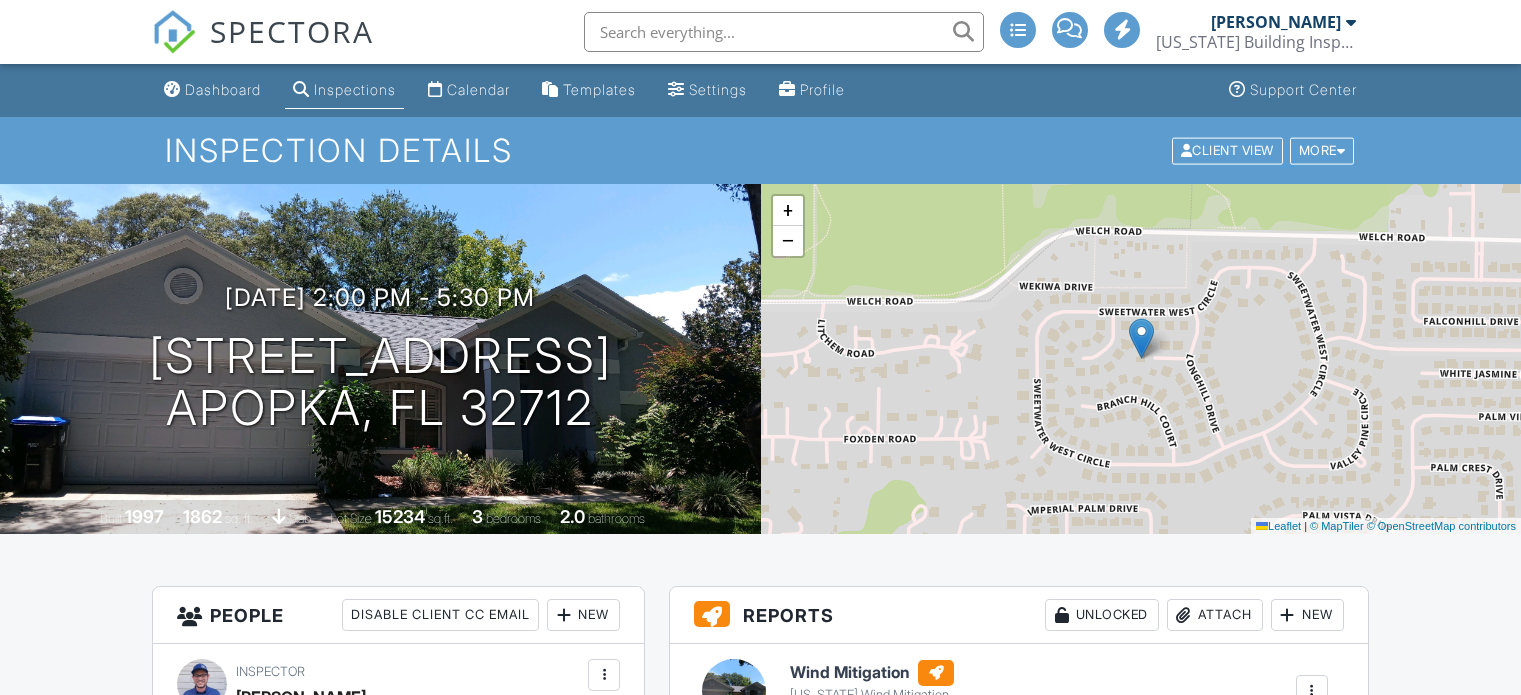 scroll, scrollTop: 0, scrollLeft: 0, axis: both 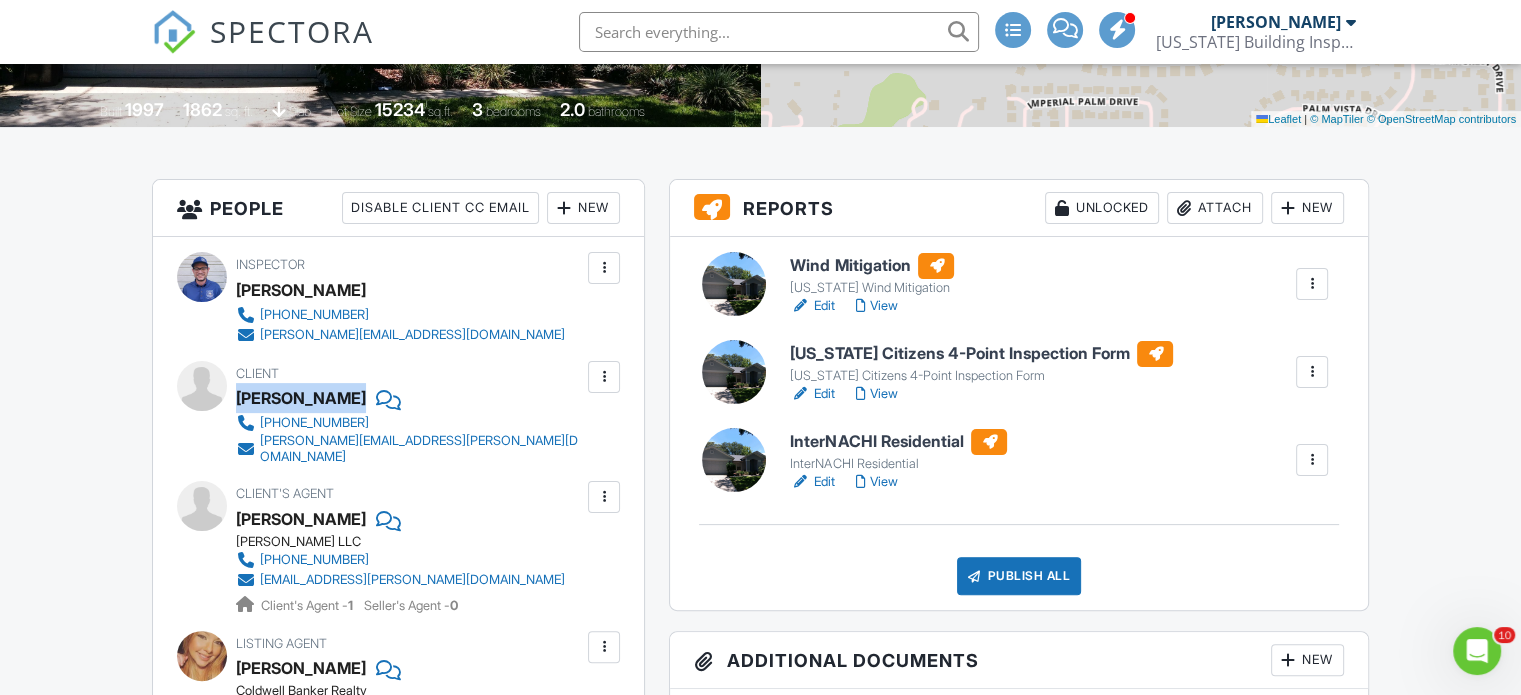 drag, startPoint x: 238, startPoint y: 395, endPoint x: 331, endPoint y: 404, distance: 93.43447 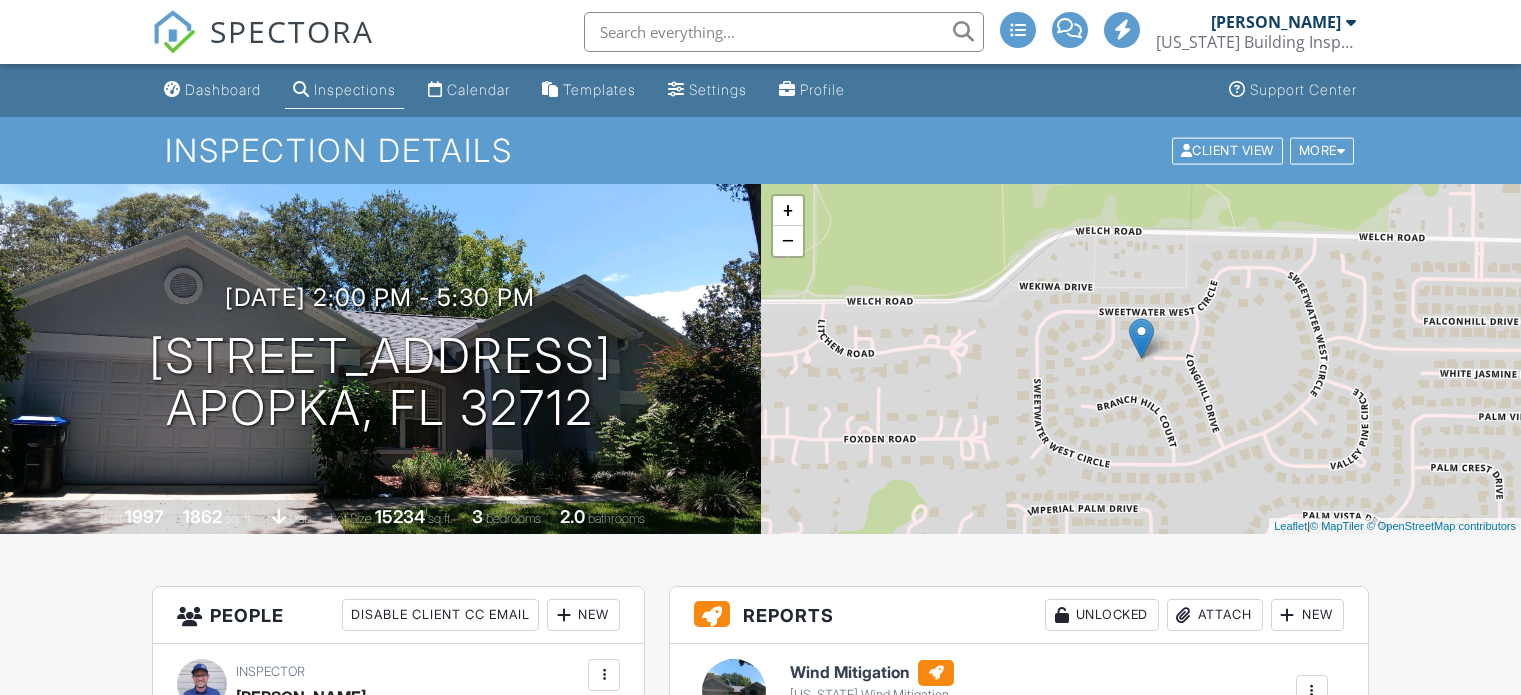 scroll, scrollTop: 436, scrollLeft: 0, axis: vertical 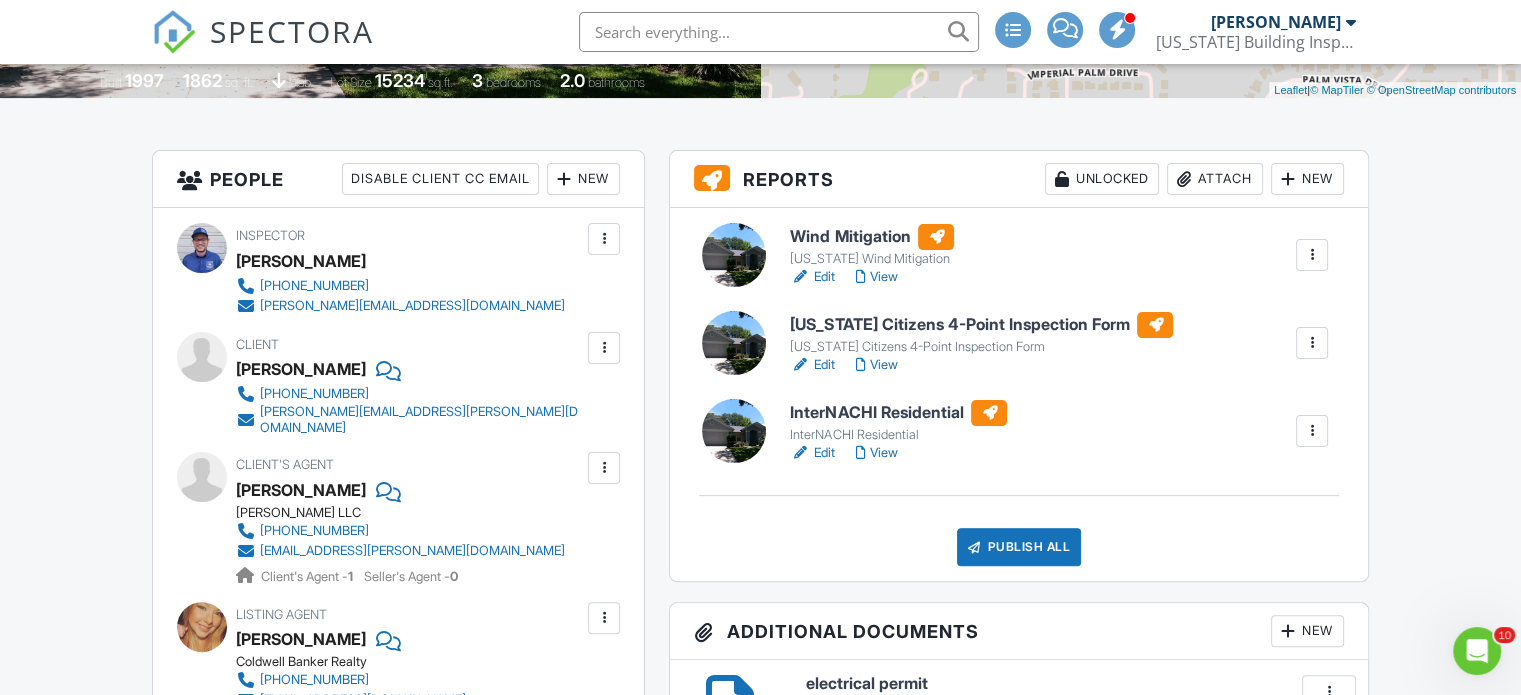 click on "Edit" at bounding box center (812, 453) 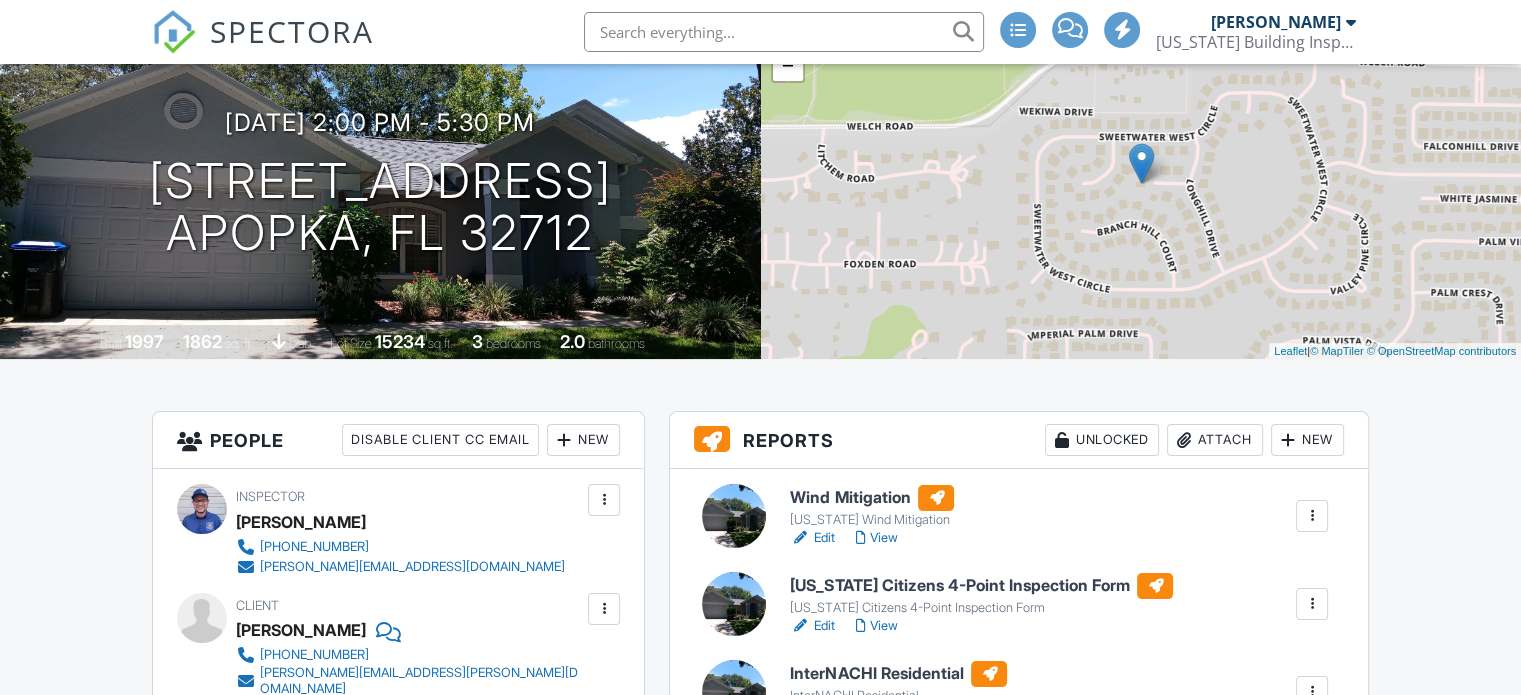 scroll, scrollTop: 176, scrollLeft: 0, axis: vertical 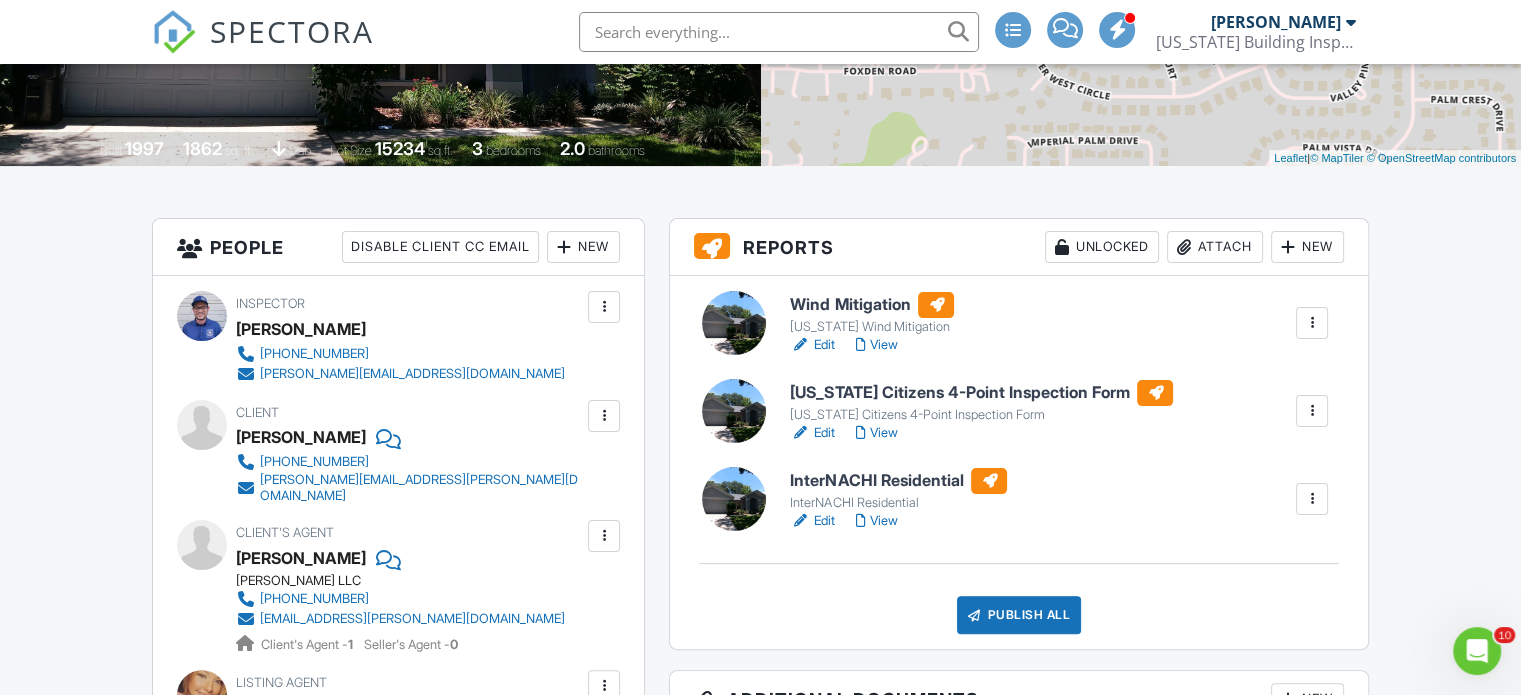 click on "Edit" at bounding box center [812, 521] 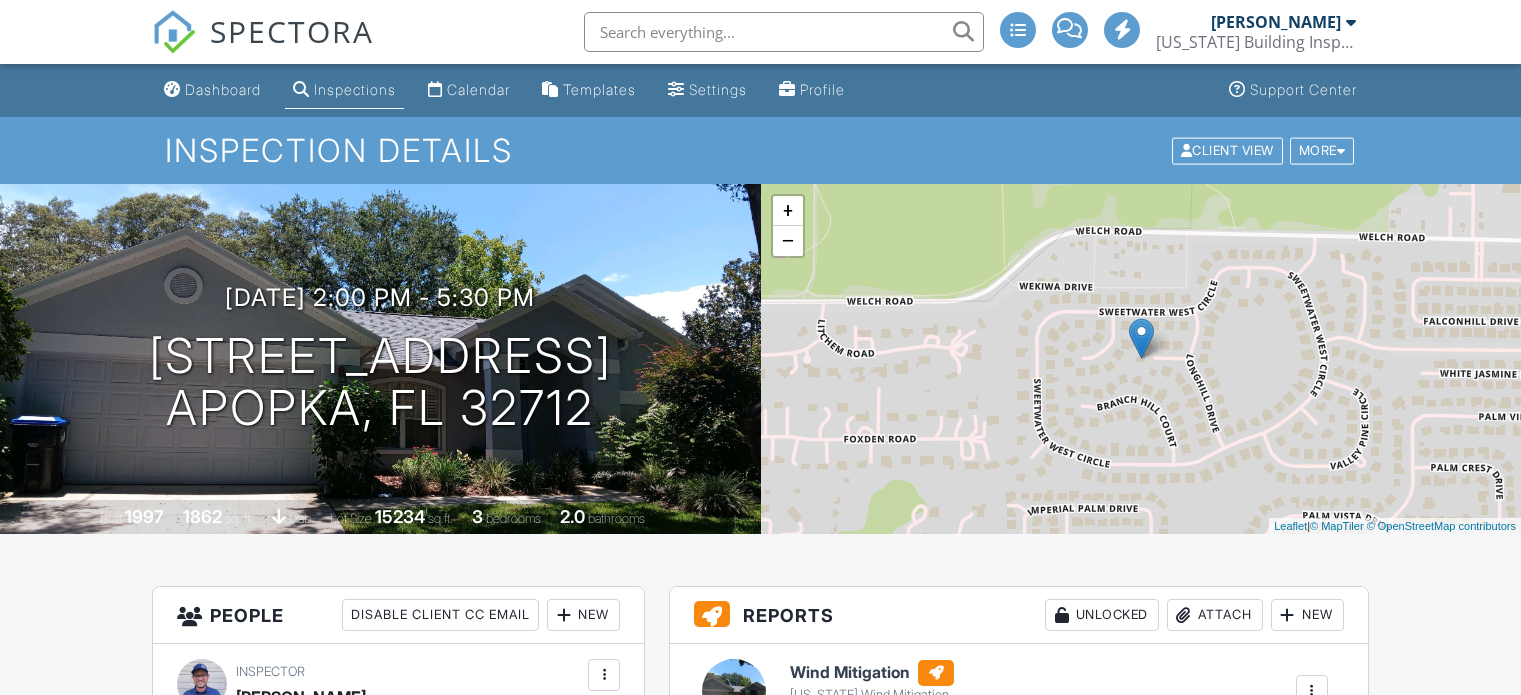 scroll, scrollTop: 0, scrollLeft: 0, axis: both 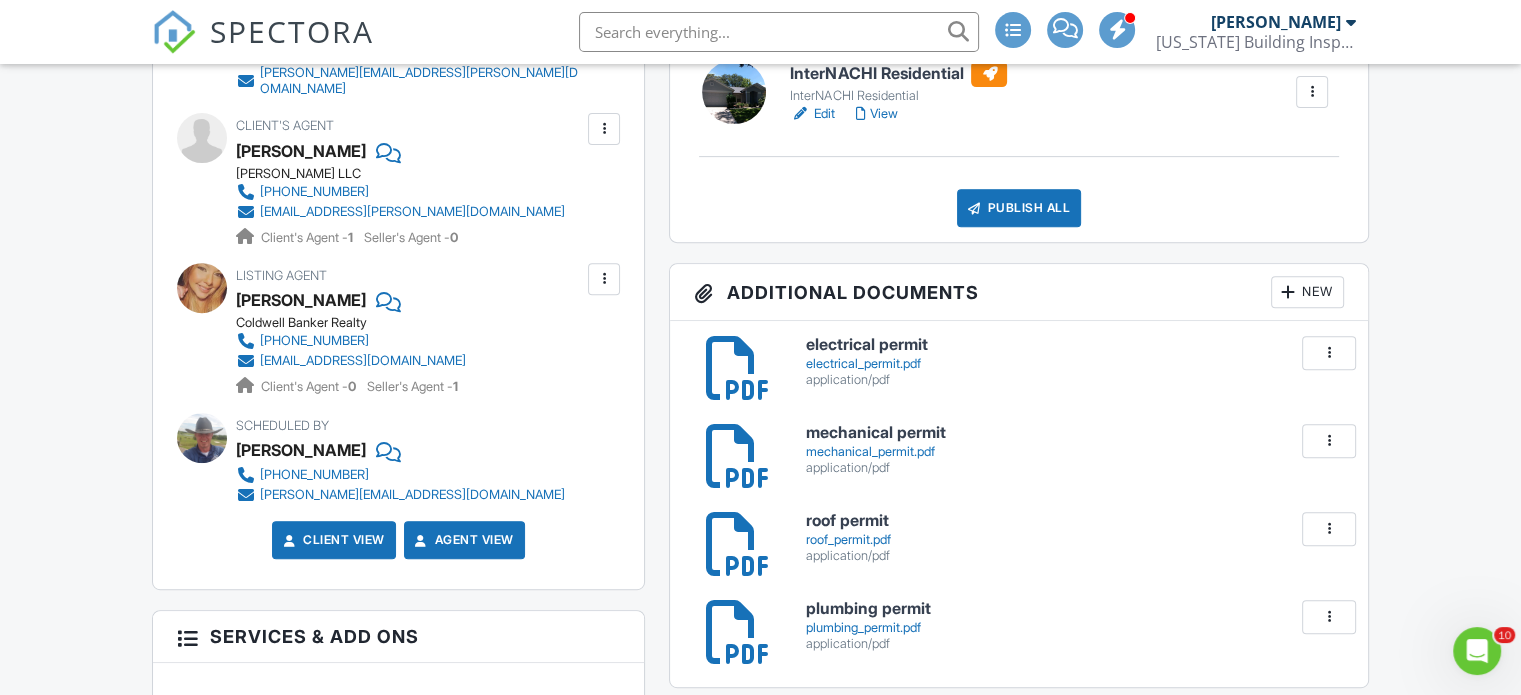 click on "plumbing_permit.pdf" at bounding box center (1074, 628) 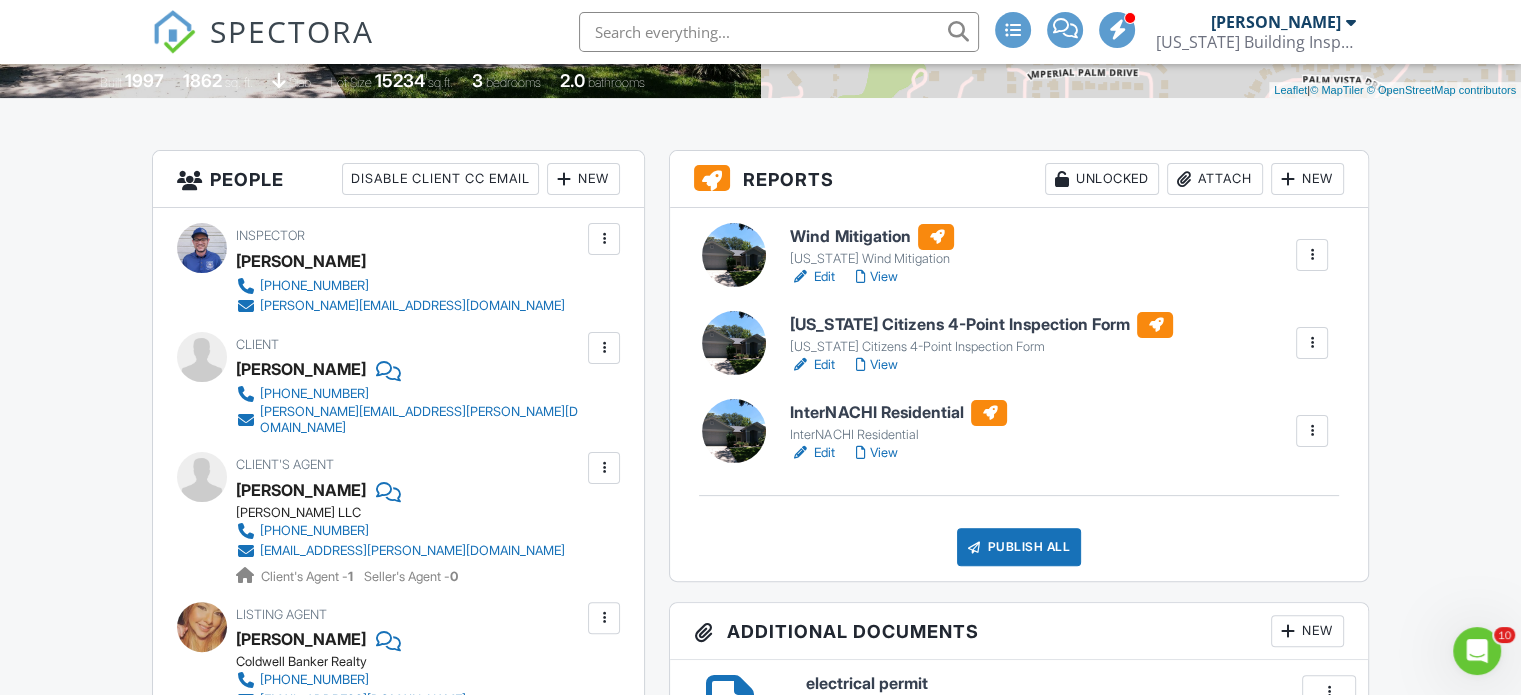 scroll, scrollTop: 427, scrollLeft: 0, axis: vertical 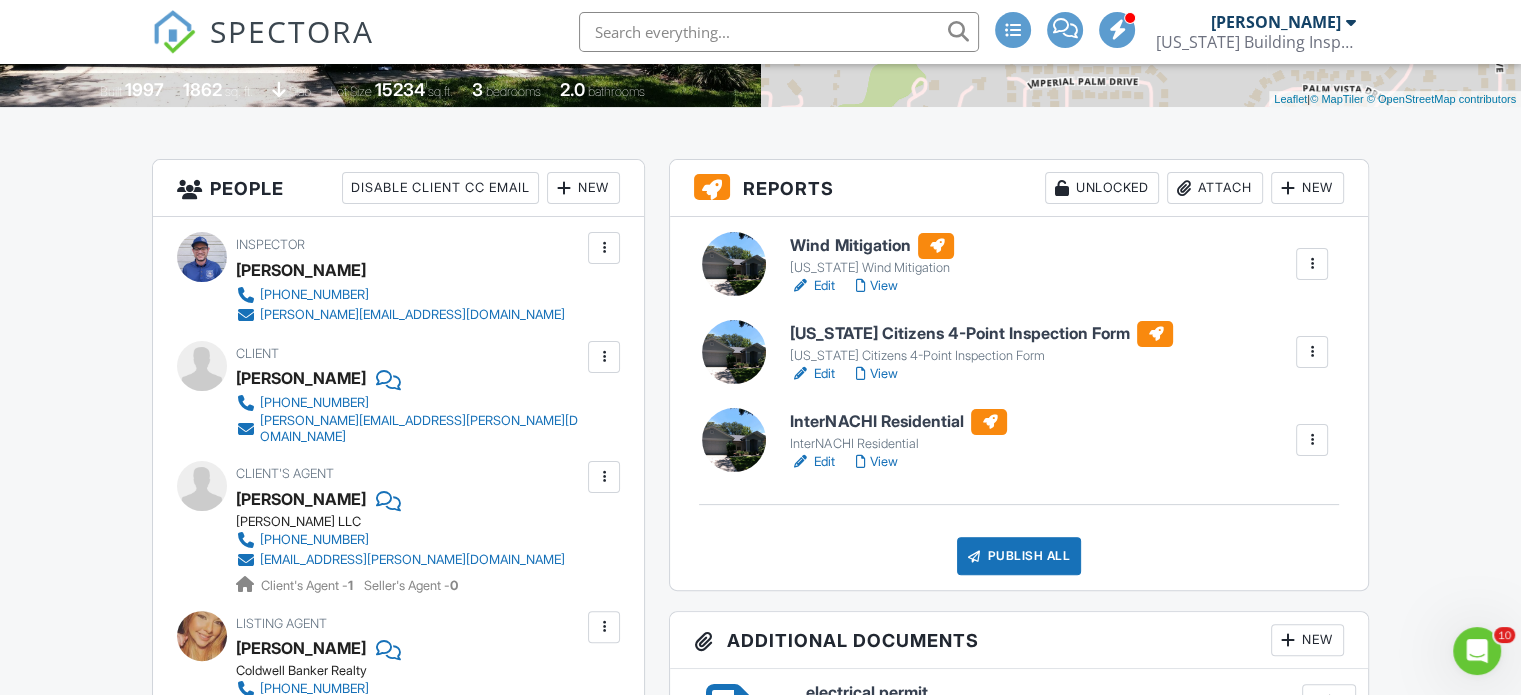 click on "Edit" at bounding box center (812, 286) 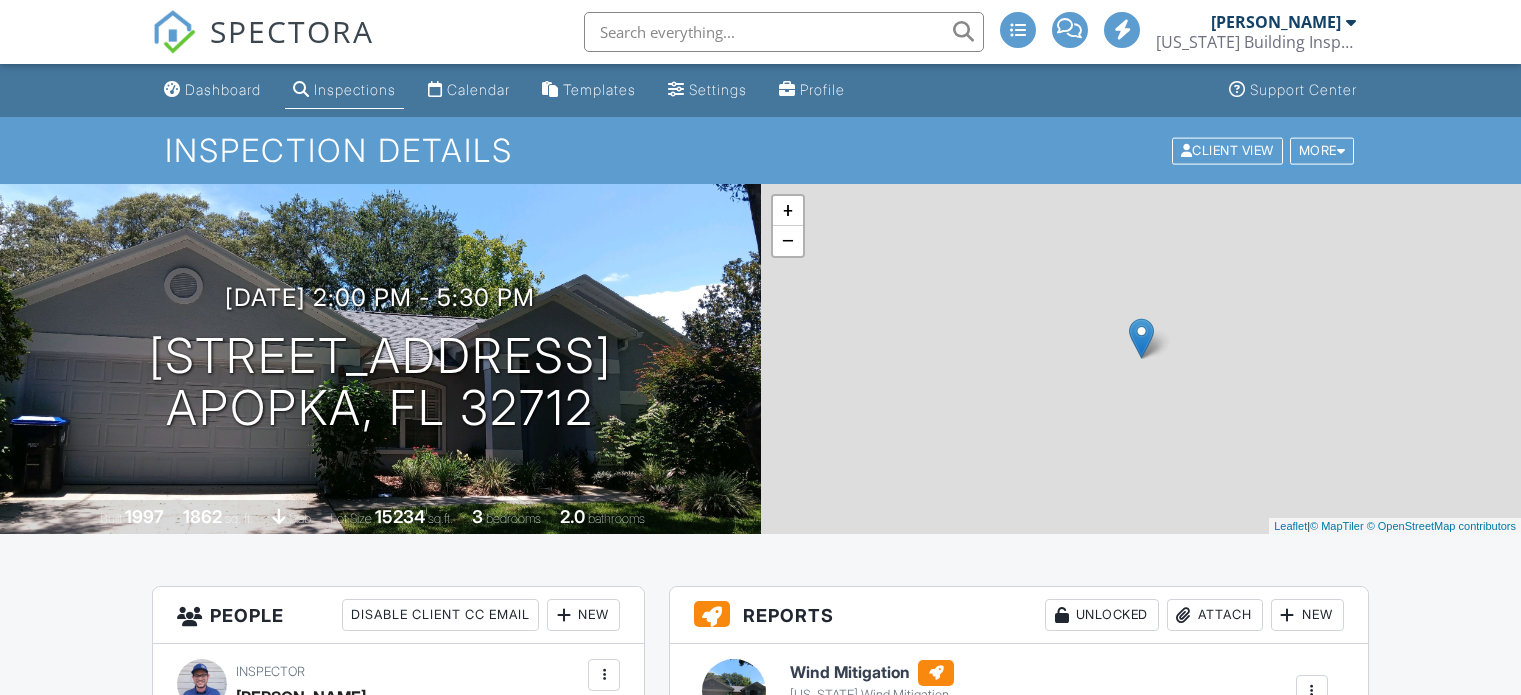 scroll, scrollTop: 0, scrollLeft: 0, axis: both 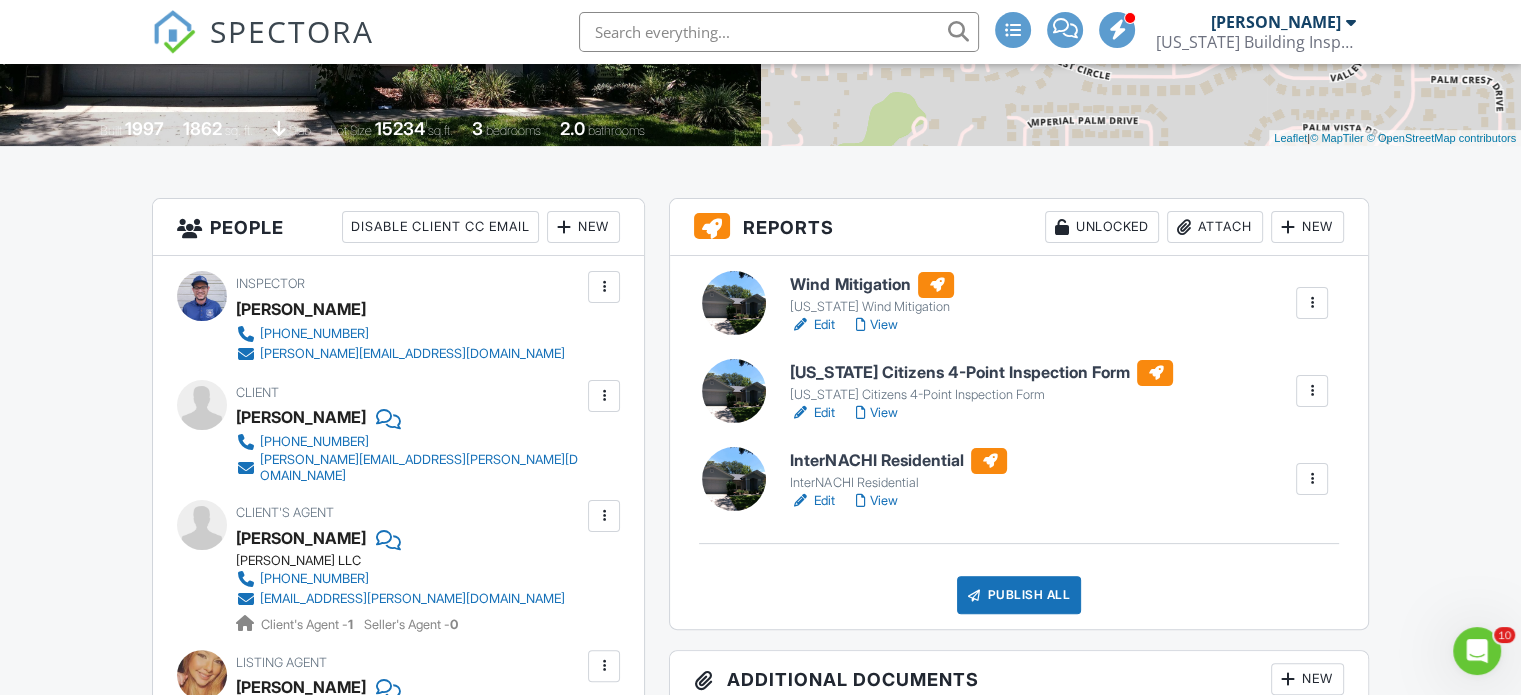 click on "Edit" at bounding box center [812, 413] 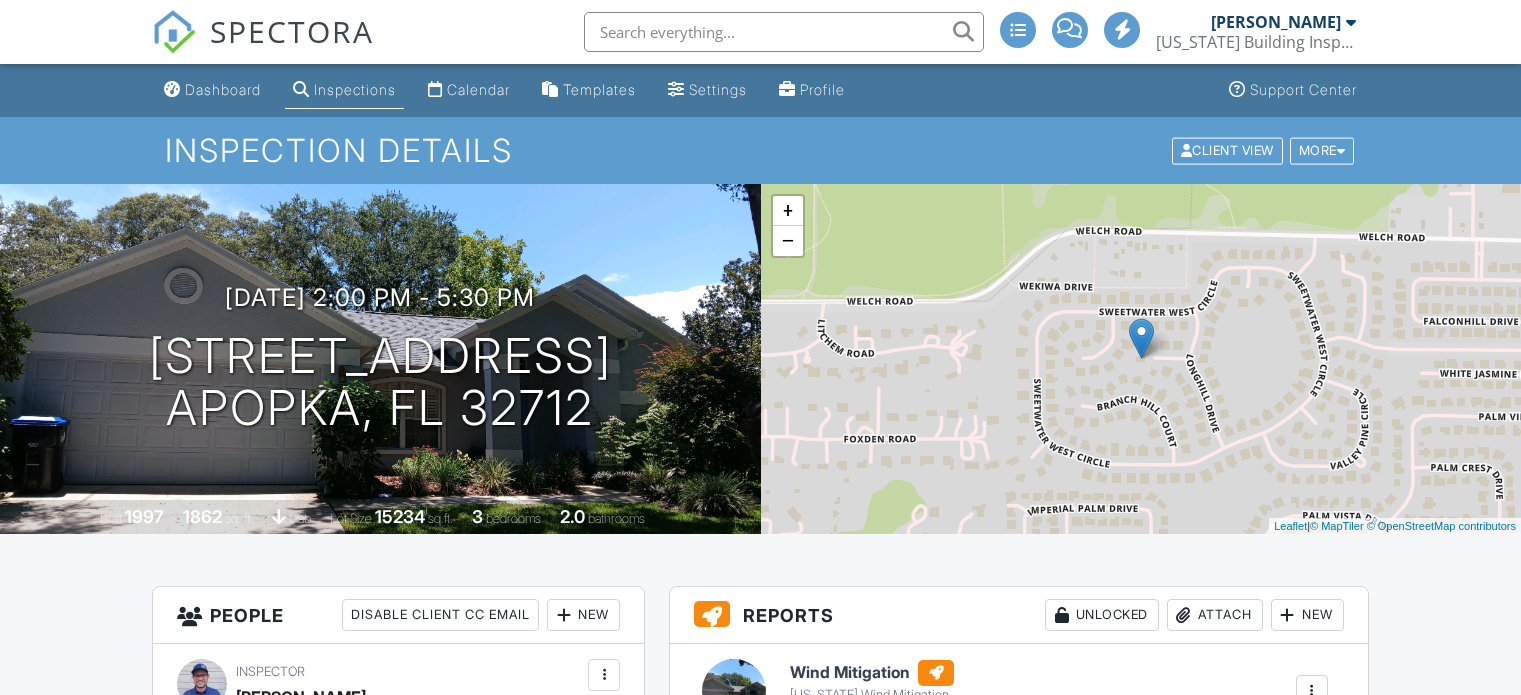 scroll, scrollTop: 0, scrollLeft: 0, axis: both 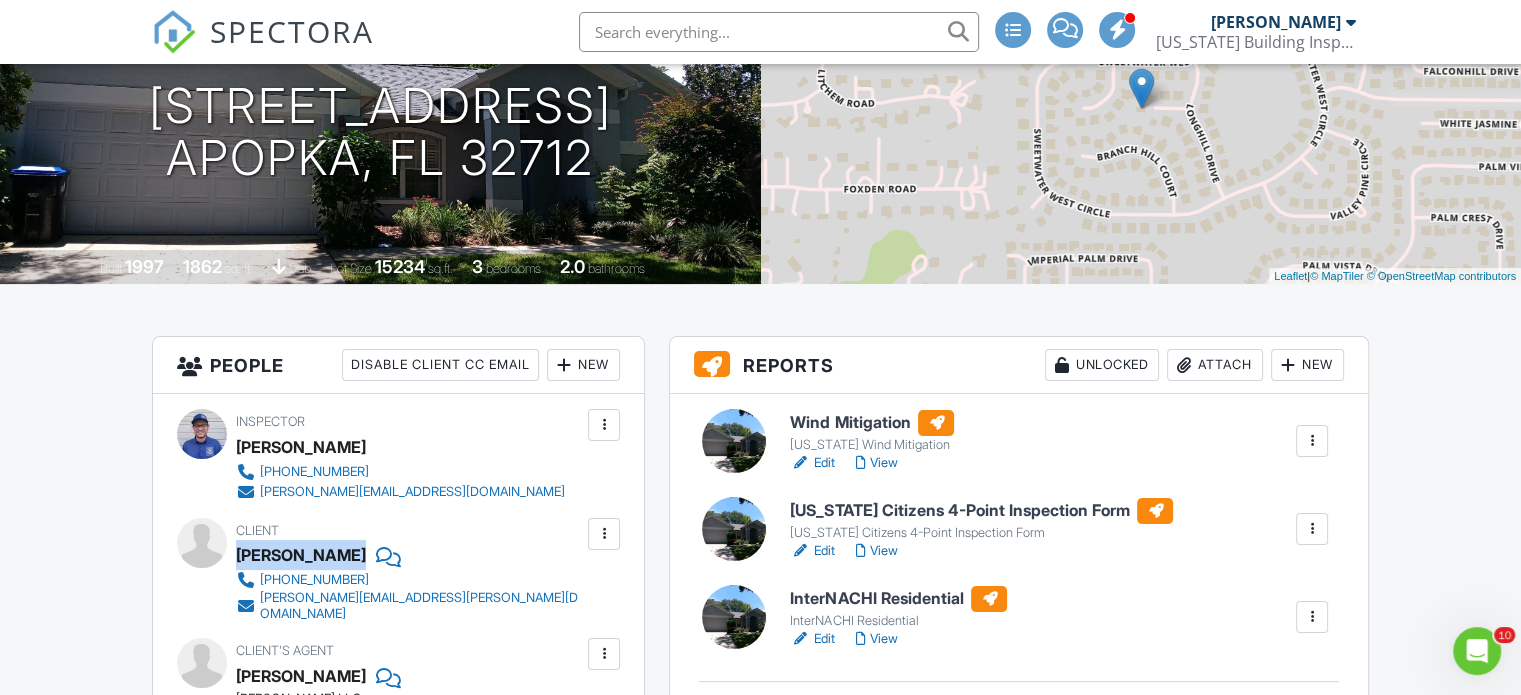 drag, startPoint x: 238, startPoint y: 563, endPoint x: 331, endPoint y: 563, distance: 93 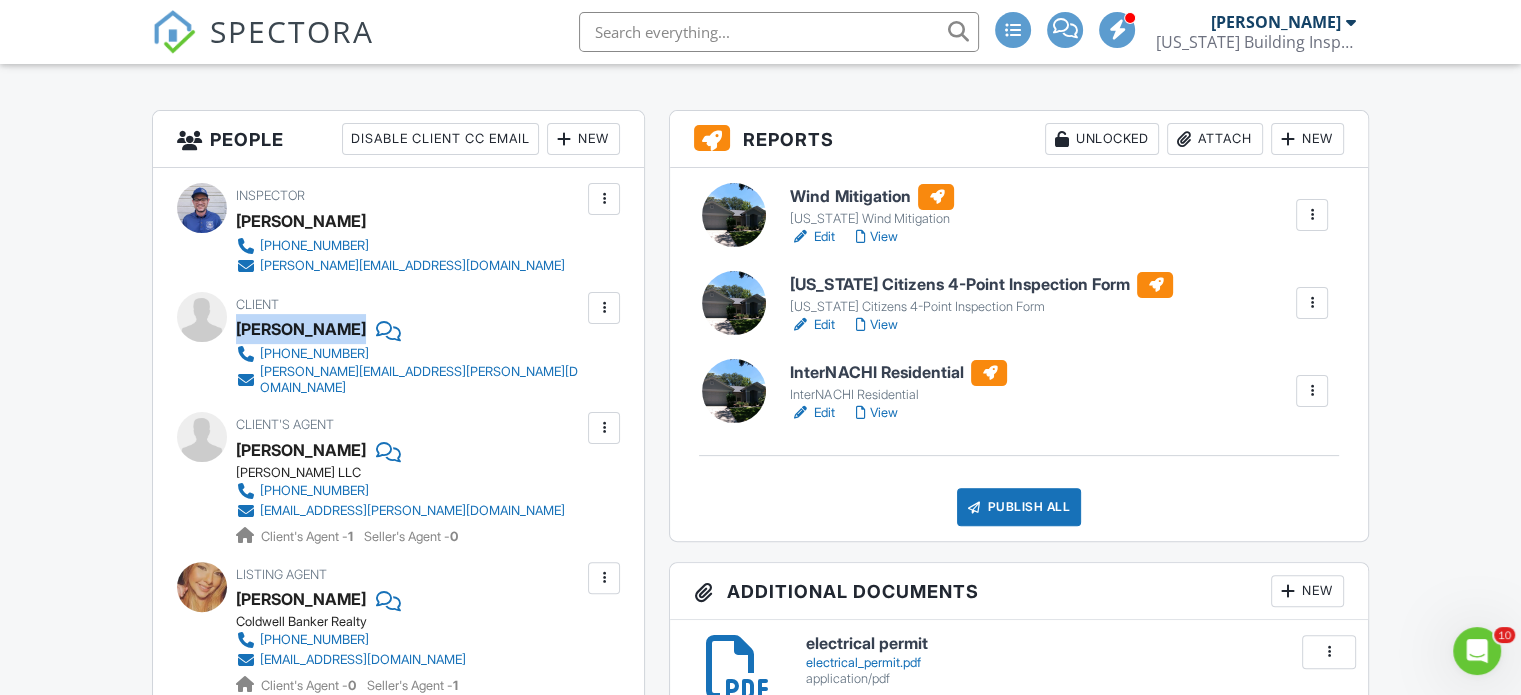 scroll, scrollTop: 478, scrollLeft: 0, axis: vertical 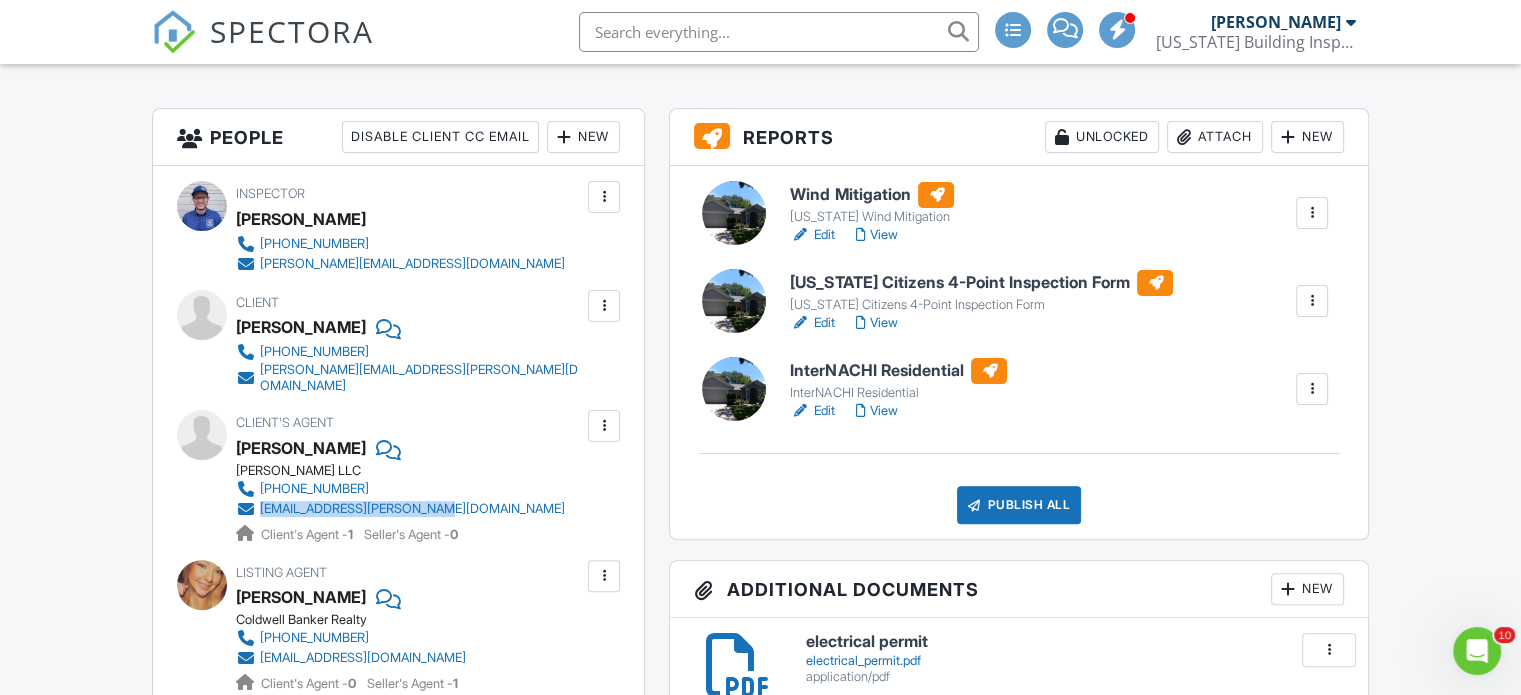 drag, startPoint x: 493, startPoint y: 495, endPoint x: 259, endPoint y: 485, distance: 234.21358 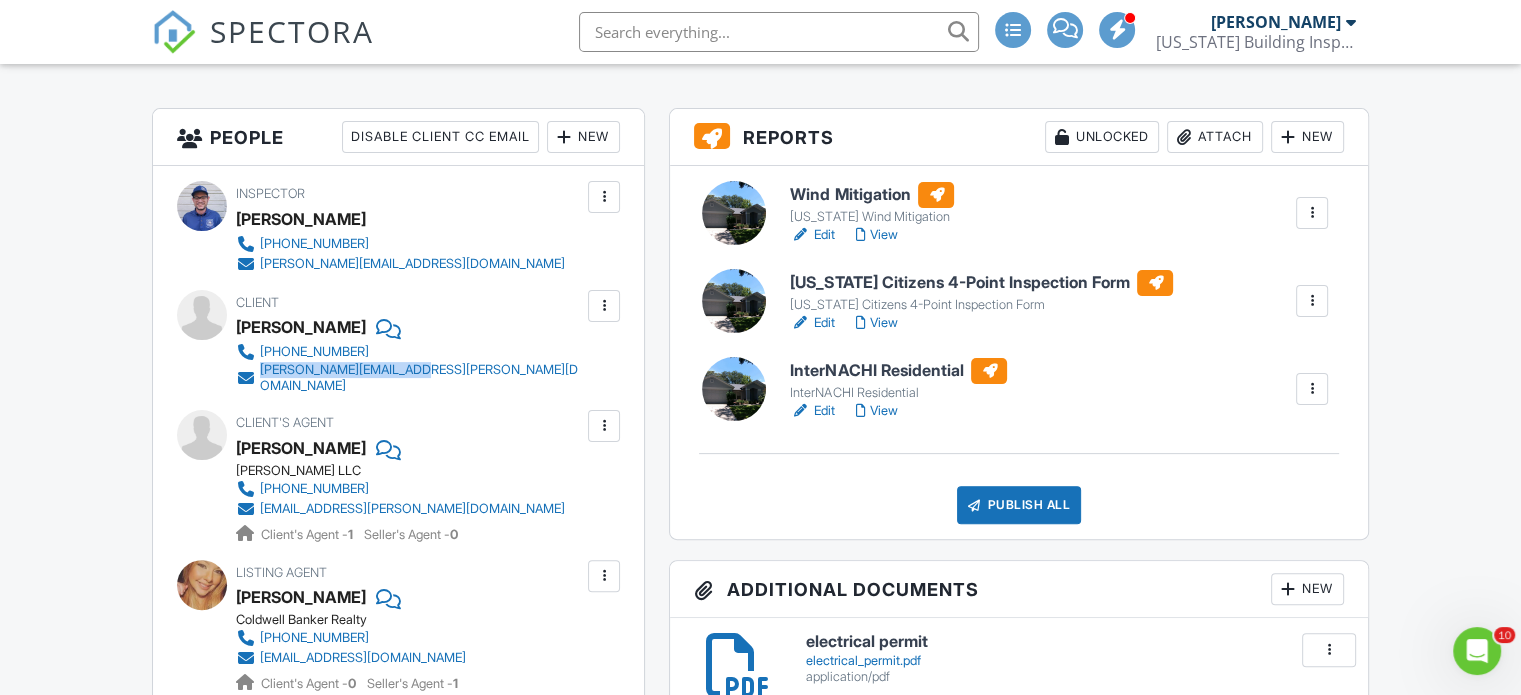 drag, startPoint x: 450, startPoint y: 371, endPoint x: 259, endPoint y: 375, distance: 191.04189 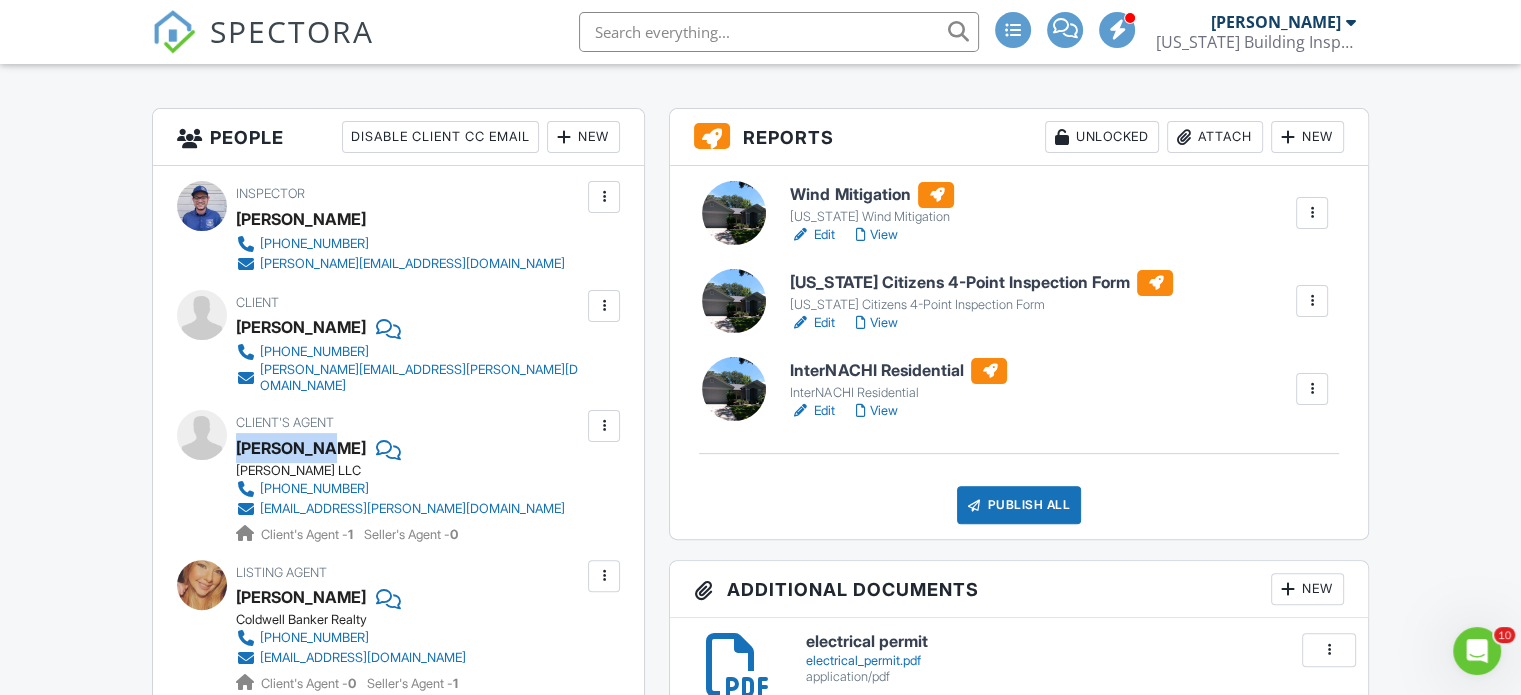 drag, startPoint x: 237, startPoint y: 434, endPoint x: 313, endPoint y: 443, distance: 76.53104 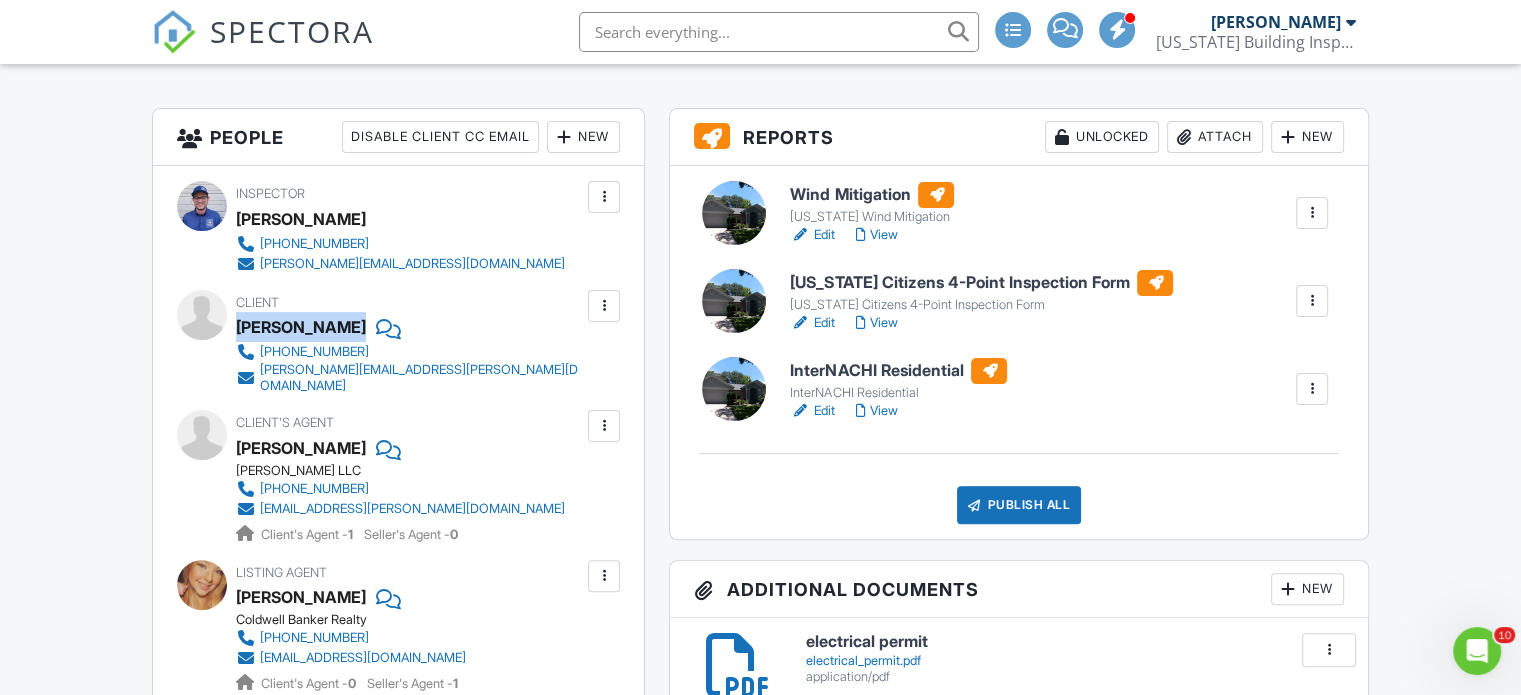 drag, startPoint x: 240, startPoint y: 323, endPoint x: 332, endPoint y: 319, distance: 92.086914 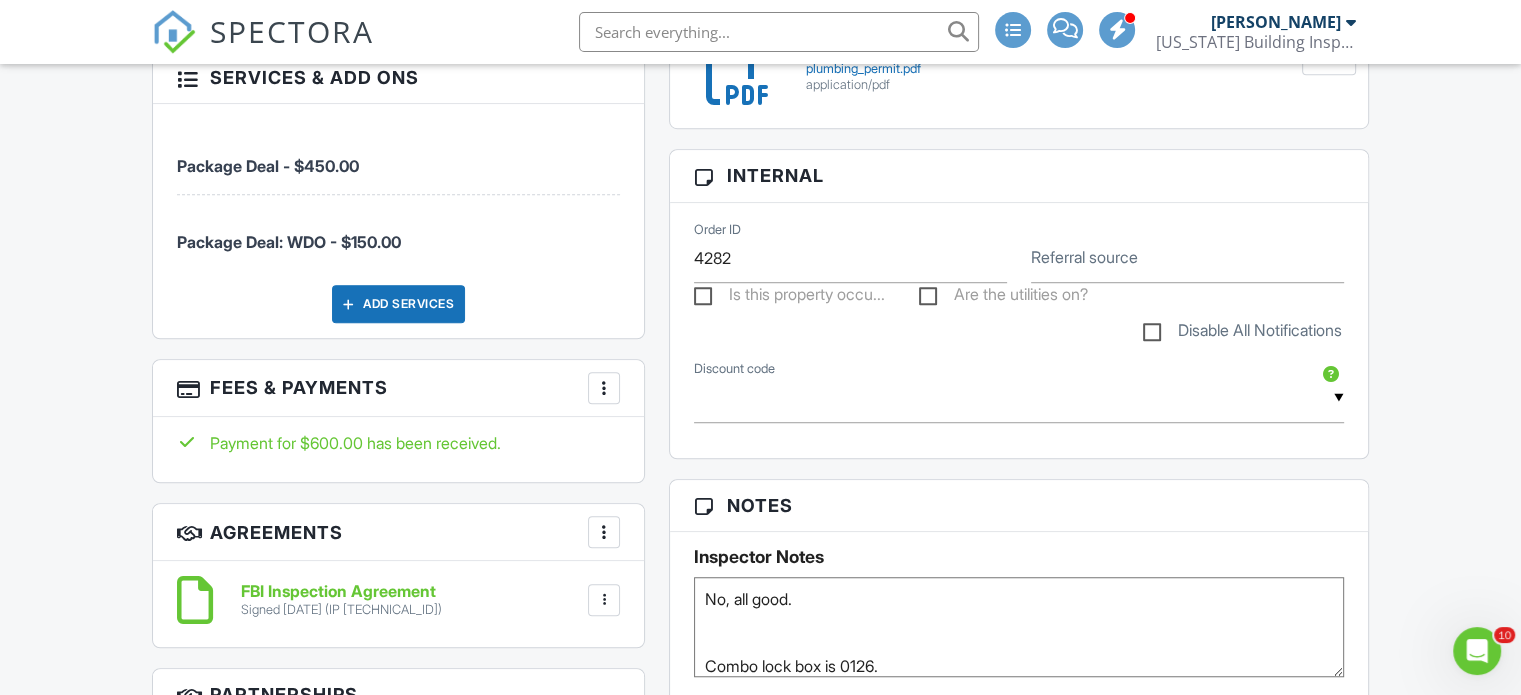 scroll, scrollTop: 1334, scrollLeft: 0, axis: vertical 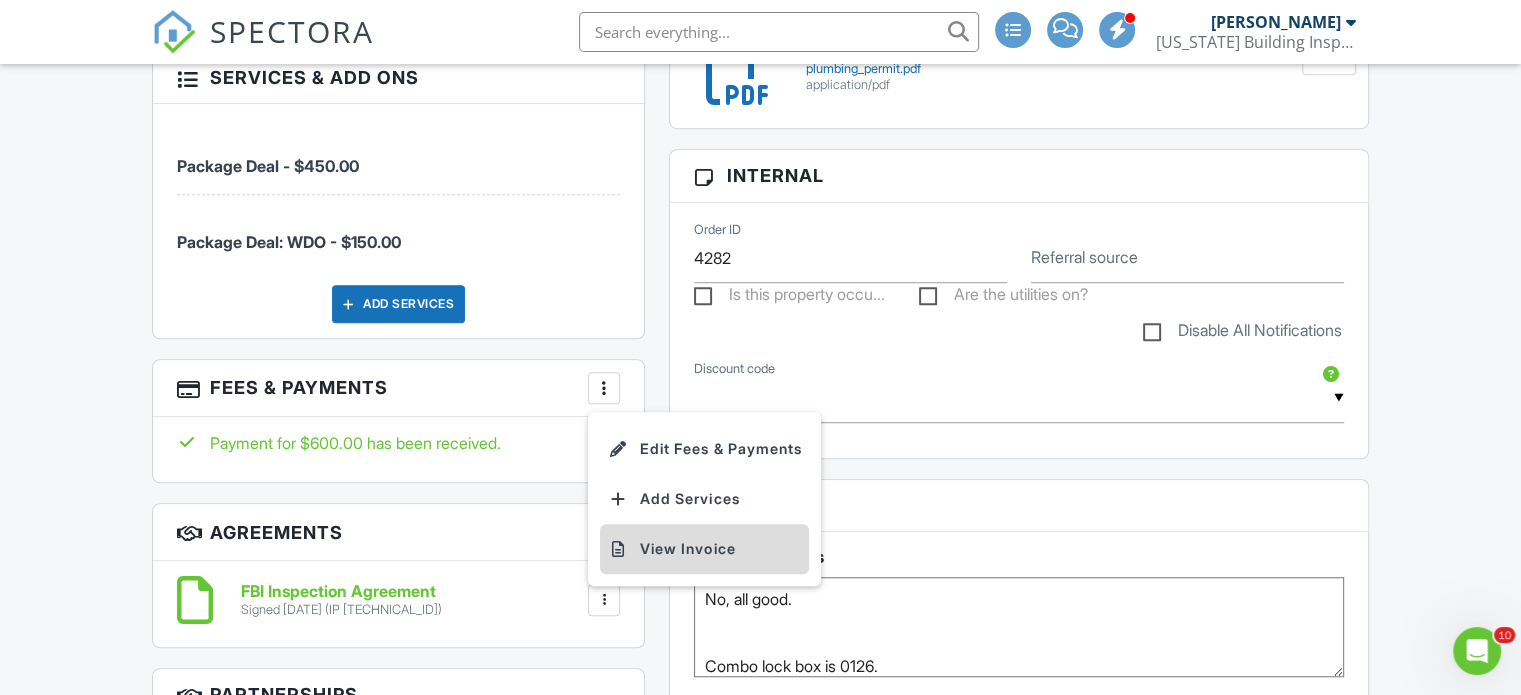 click on "View Invoice" at bounding box center (704, 549) 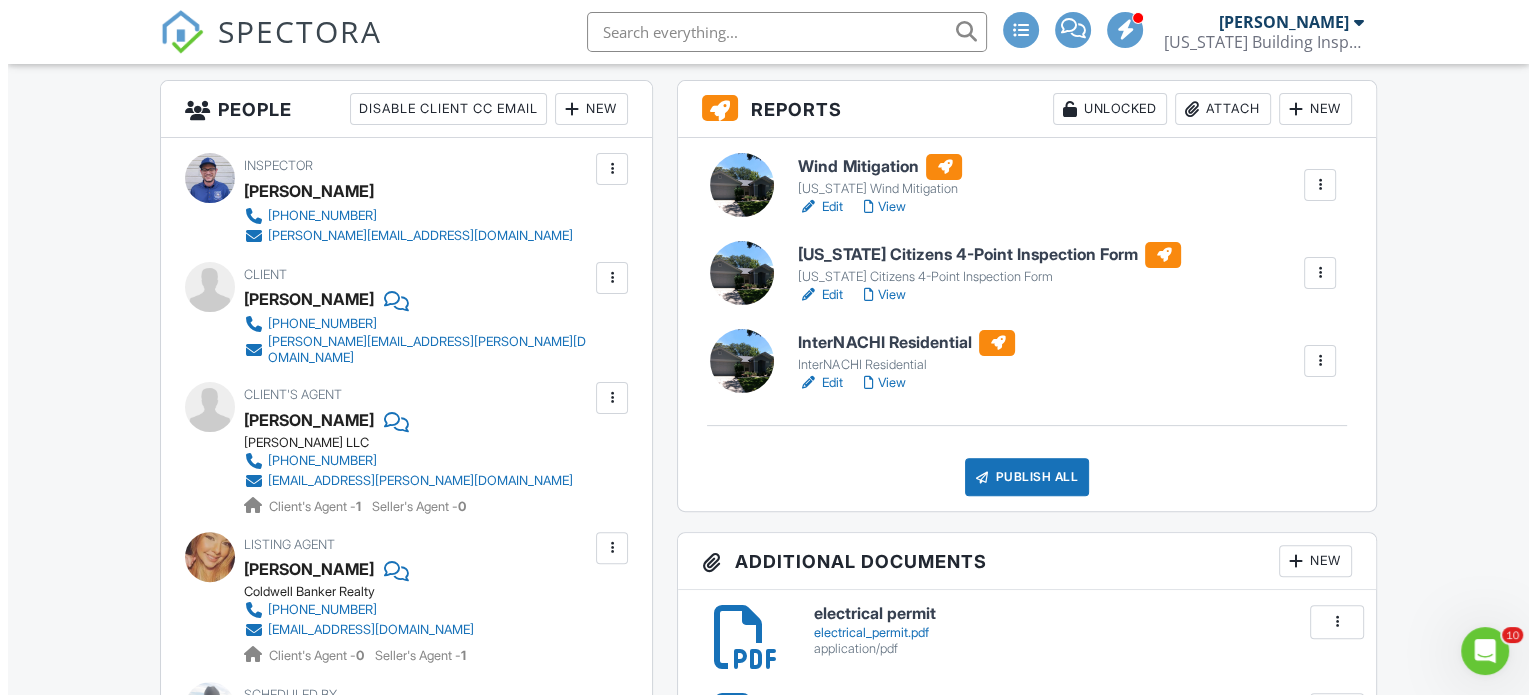 scroll, scrollTop: 500, scrollLeft: 0, axis: vertical 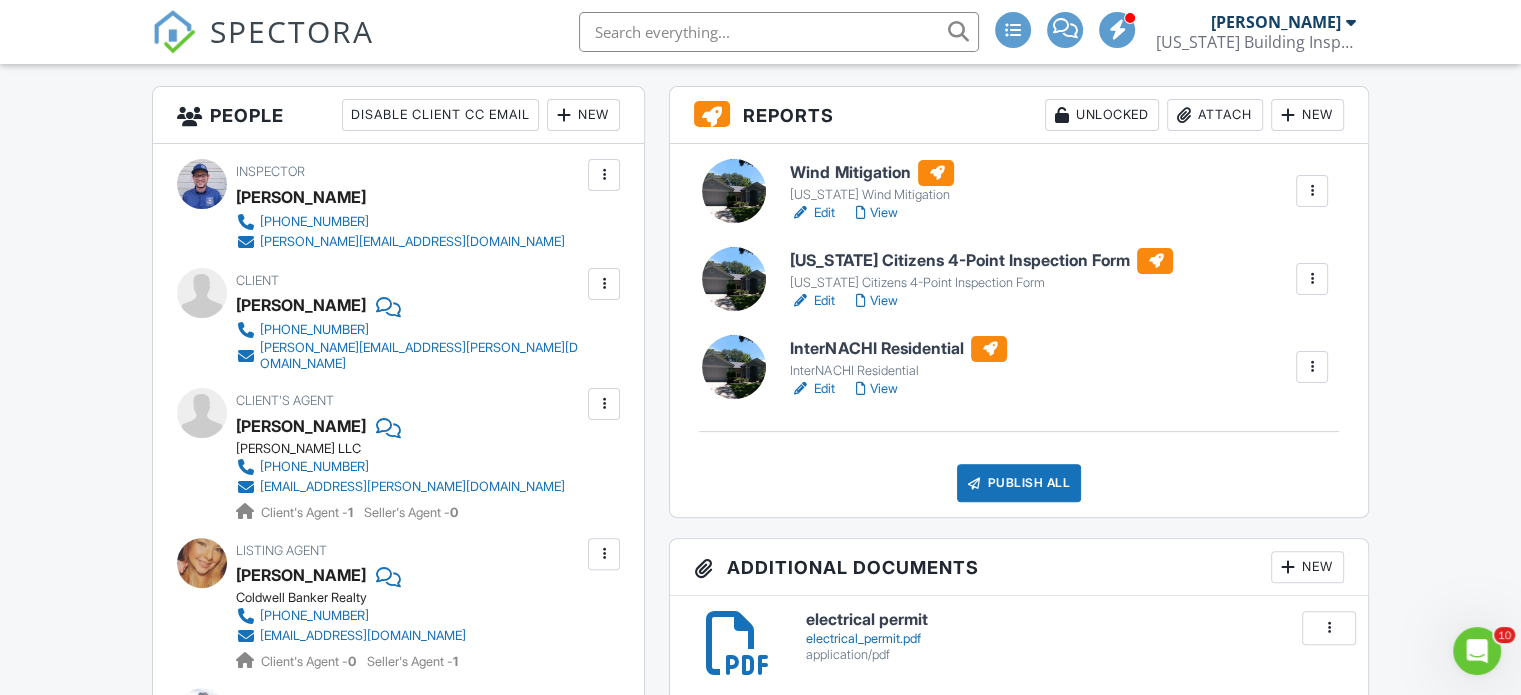 click on "Publish All" at bounding box center (1019, 483) 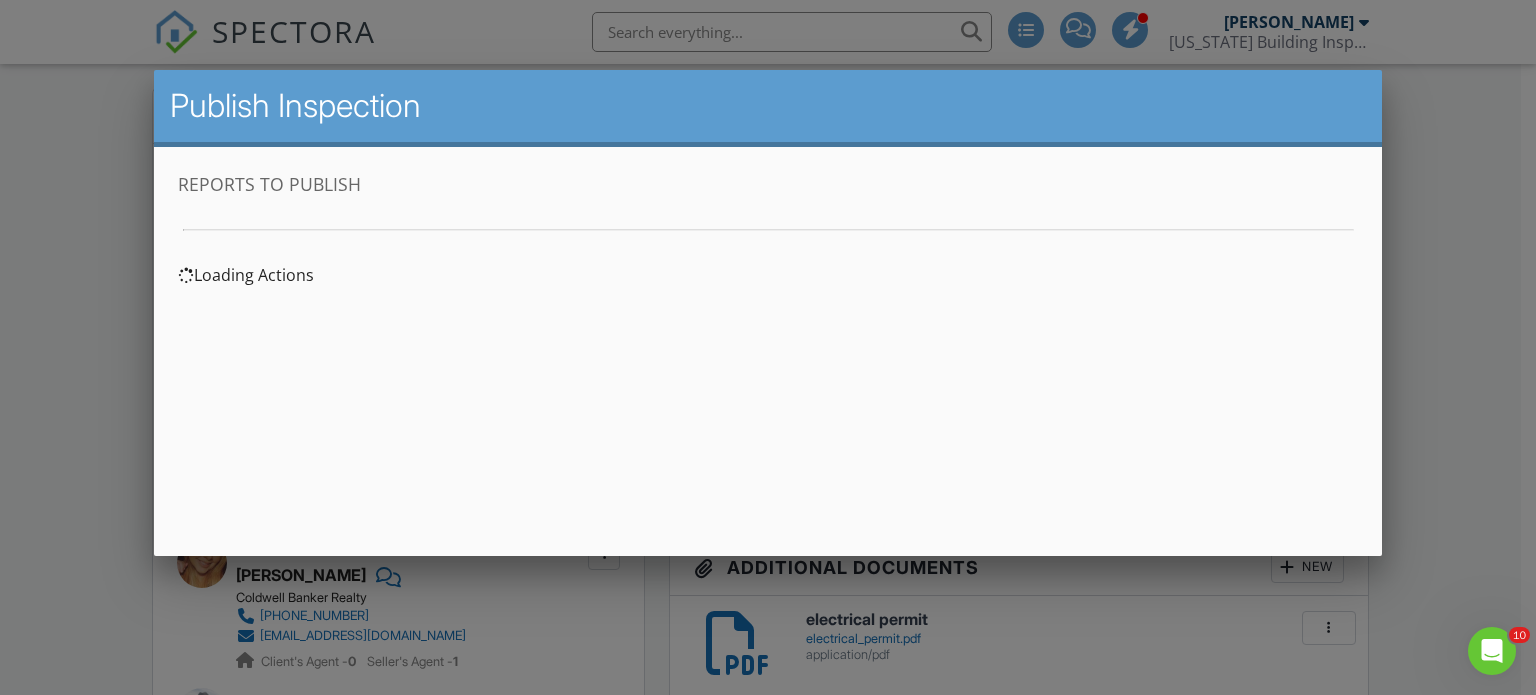 scroll, scrollTop: 0, scrollLeft: 0, axis: both 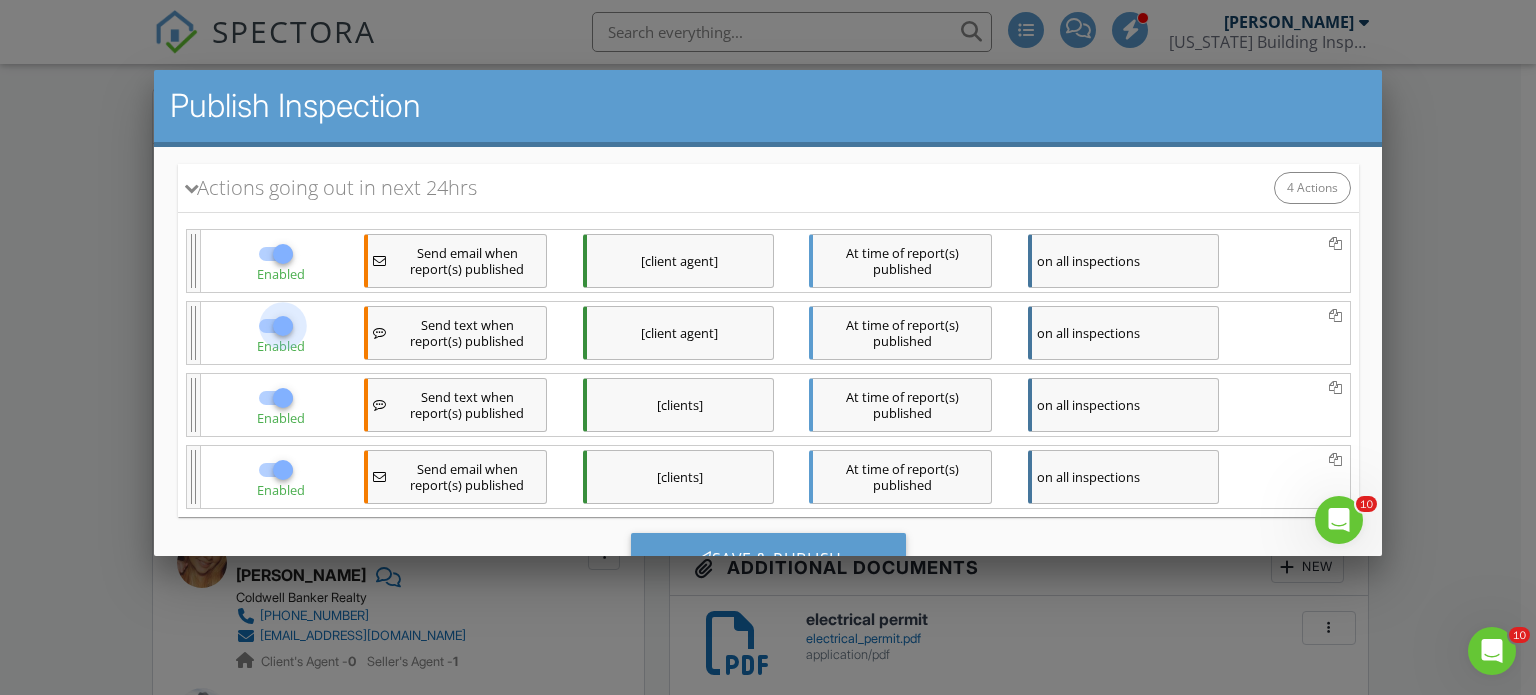 click at bounding box center [282, 325] 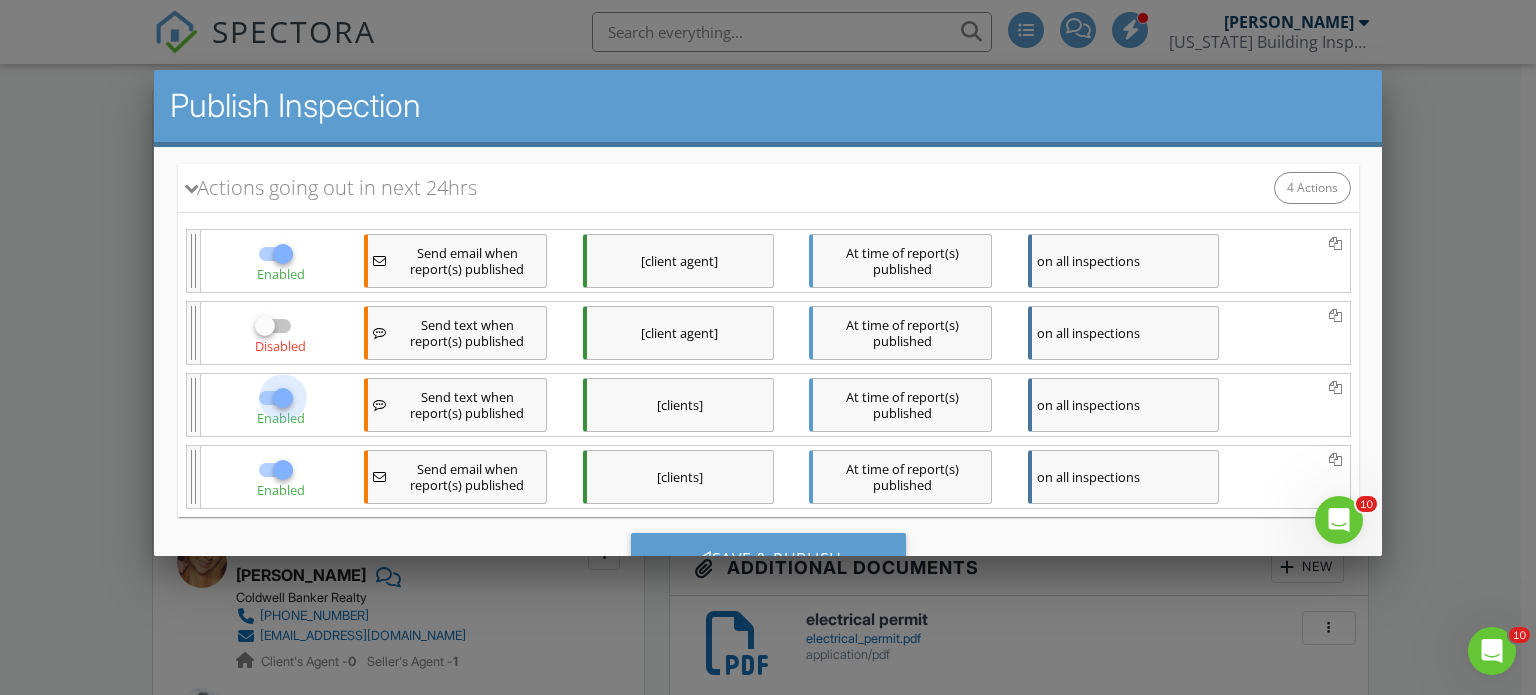 click at bounding box center [282, 397] 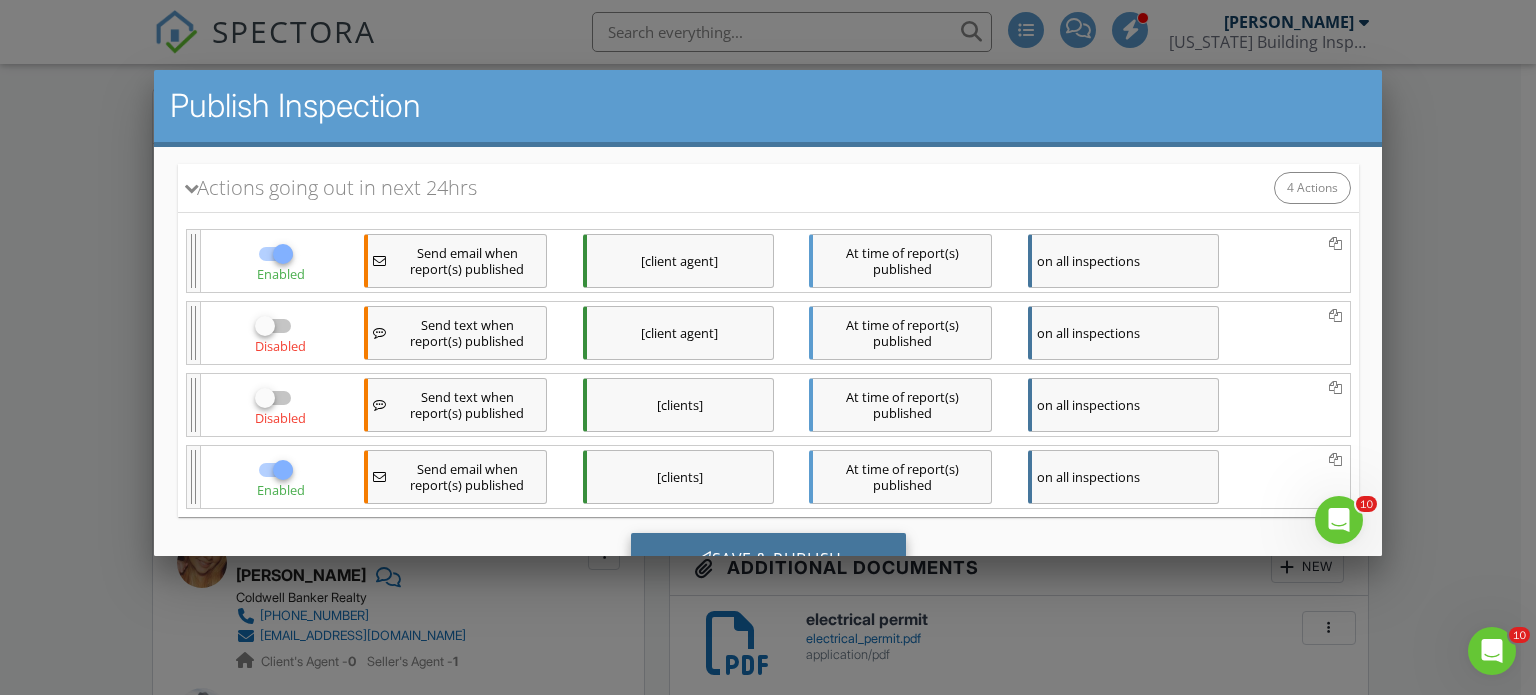 click on "Save & Publish" at bounding box center (767, 559) 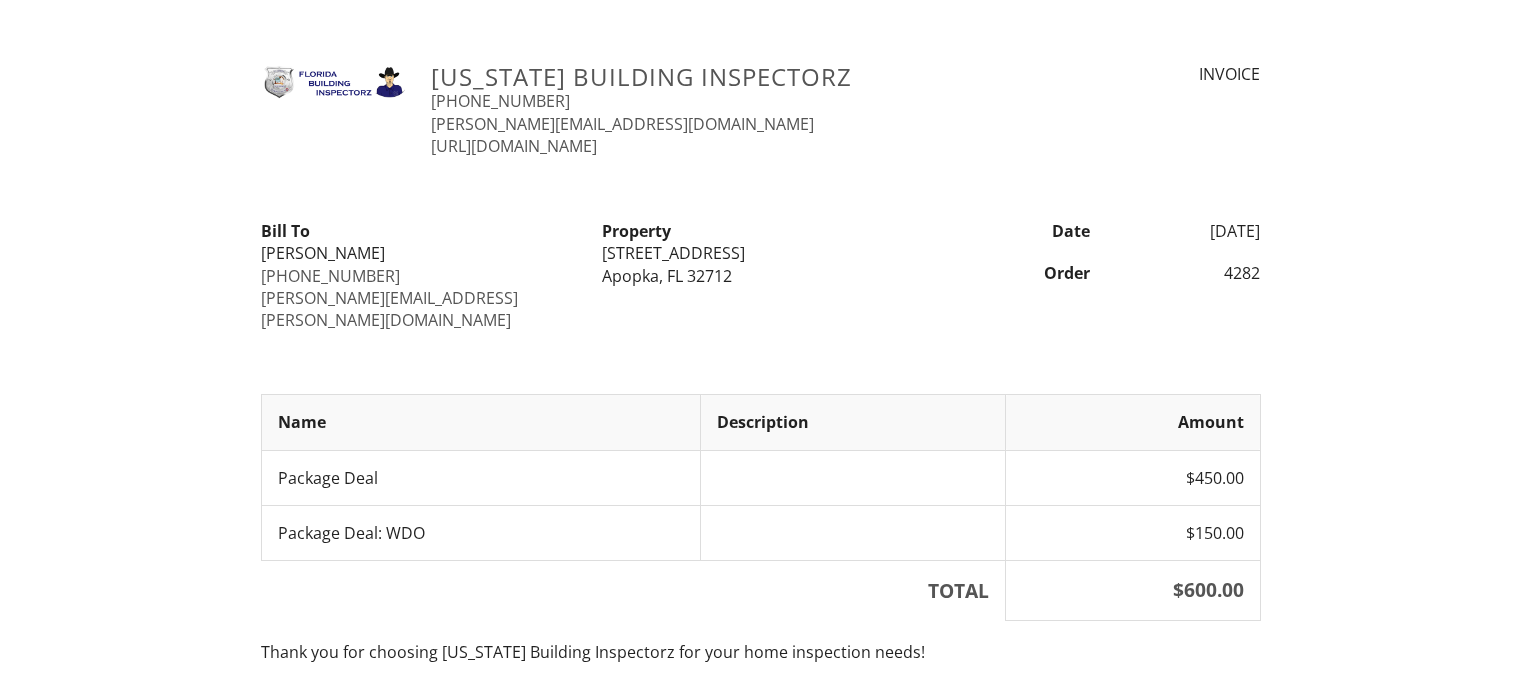 scroll, scrollTop: 0, scrollLeft: 0, axis: both 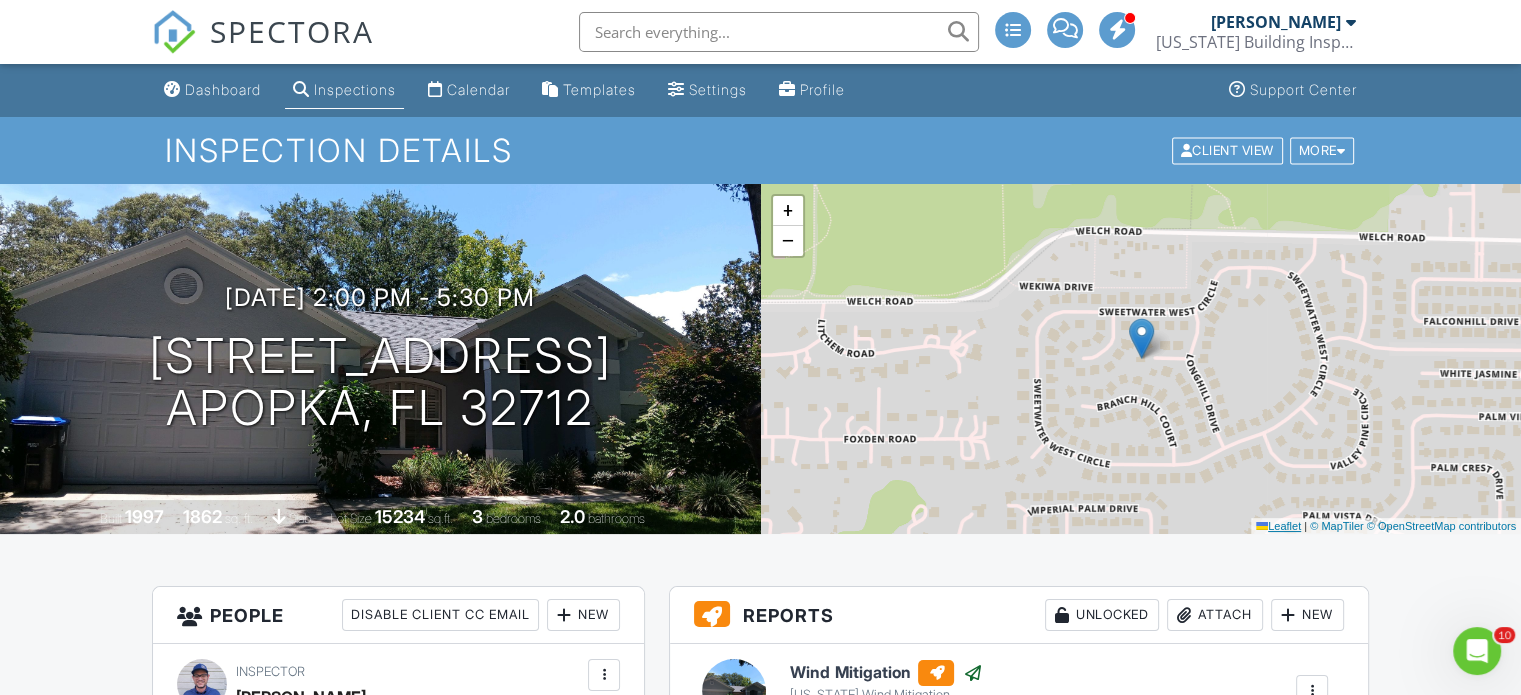 click on "Leaflet" at bounding box center [1278, 526] 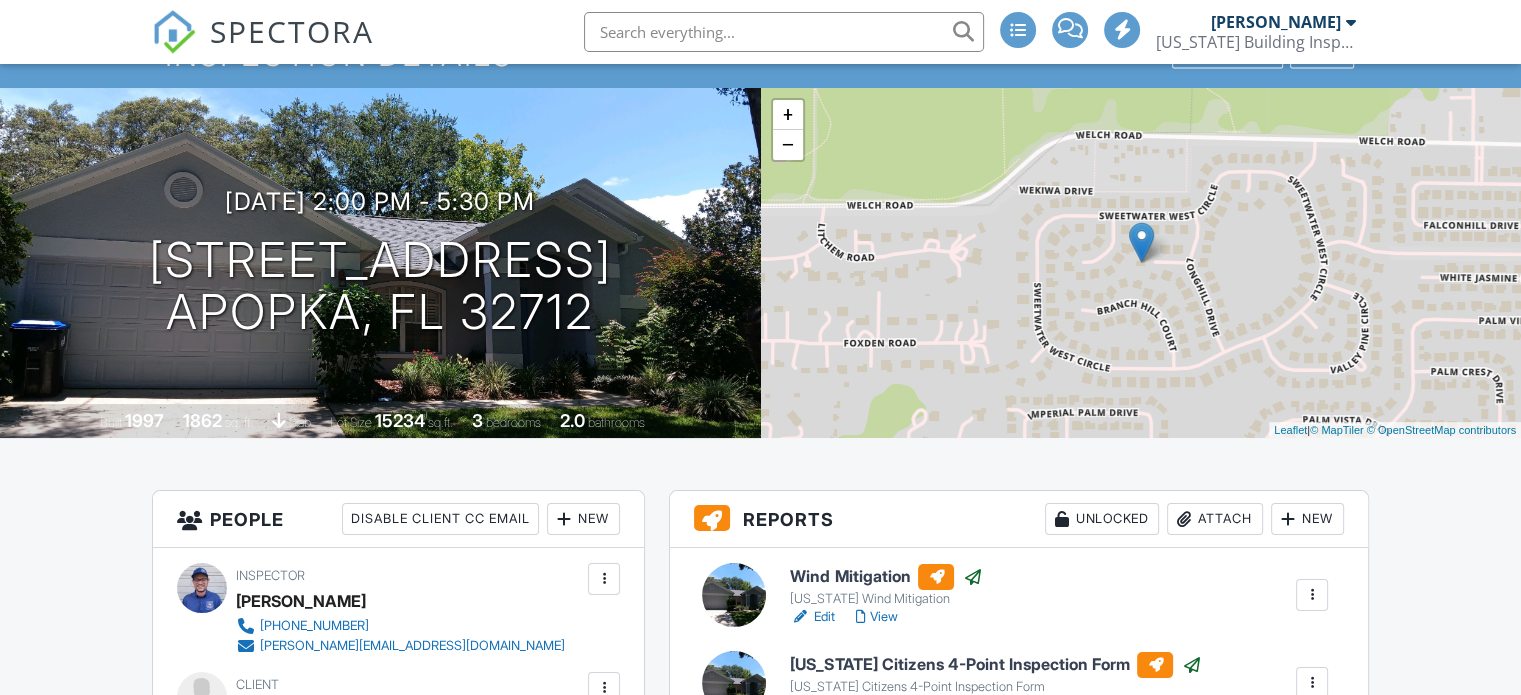scroll, scrollTop: 96, scrollLeft: 0, axis: vertical 